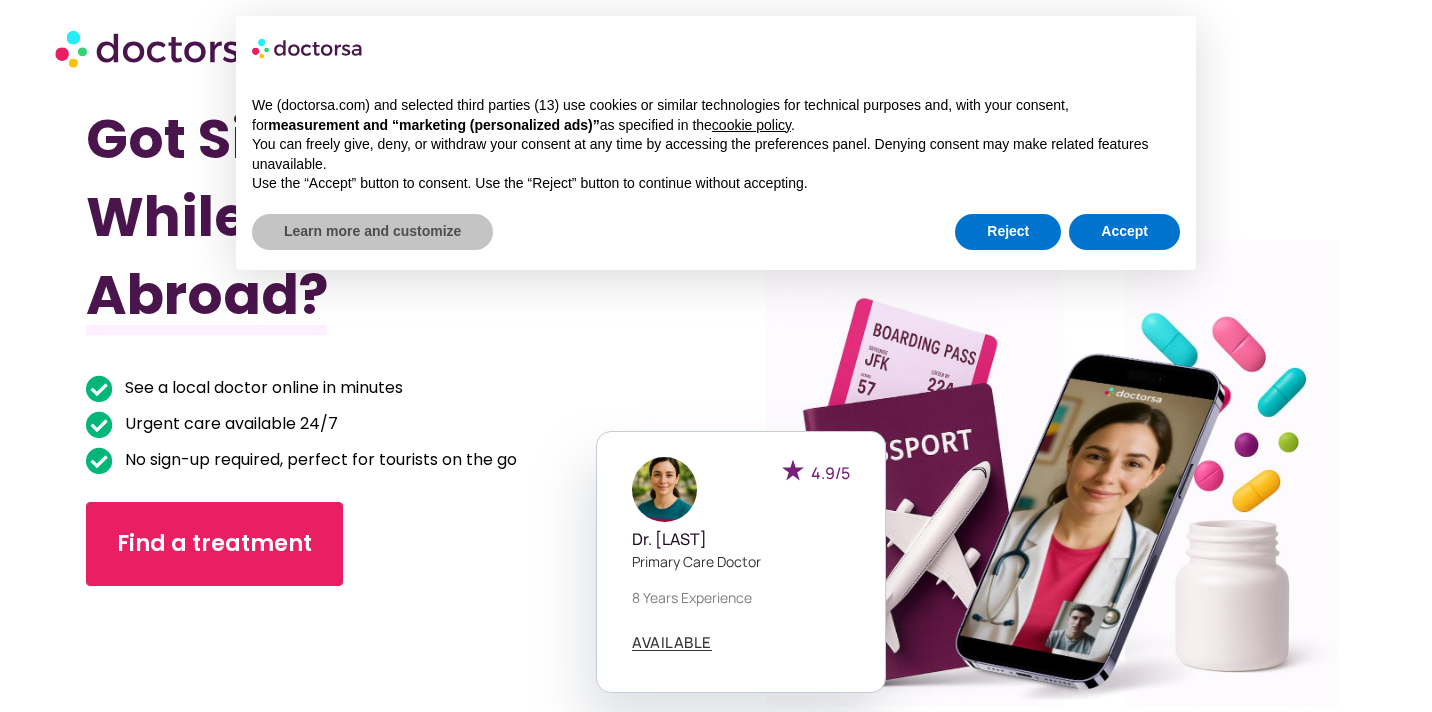 scroll, scrollTop: 0, scrollLeft: 0, axis: both 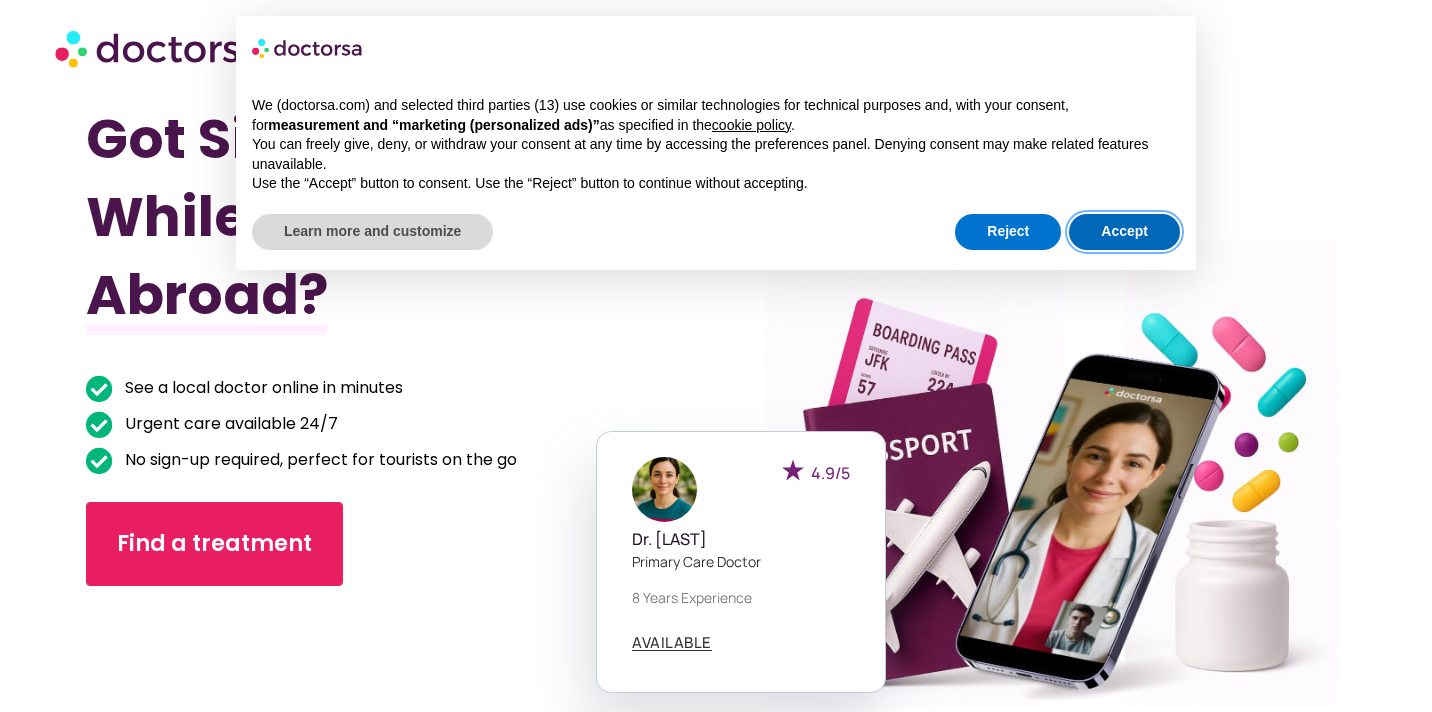 click on "Accept" at bounding box center [1124, 232] 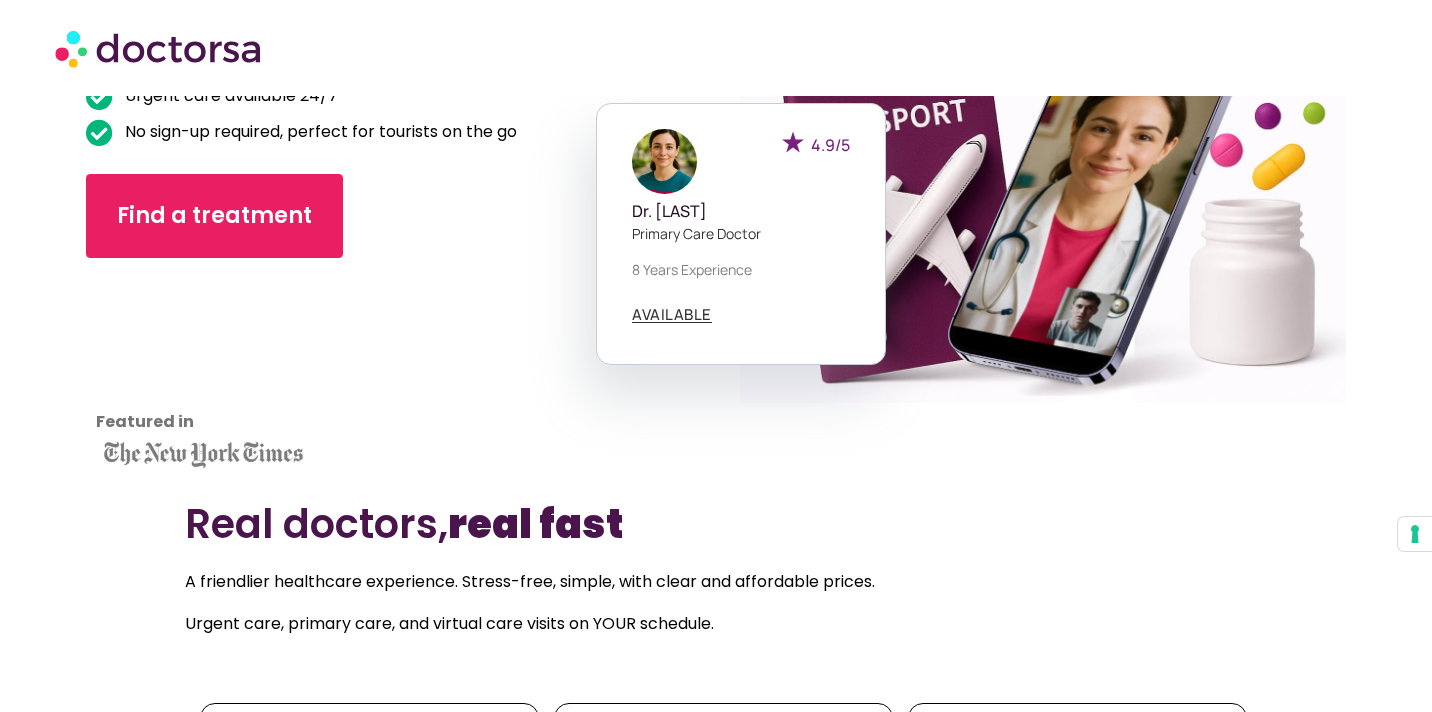 scroll, scrollTop: 430, scrollLeft: 0, axis: vertical 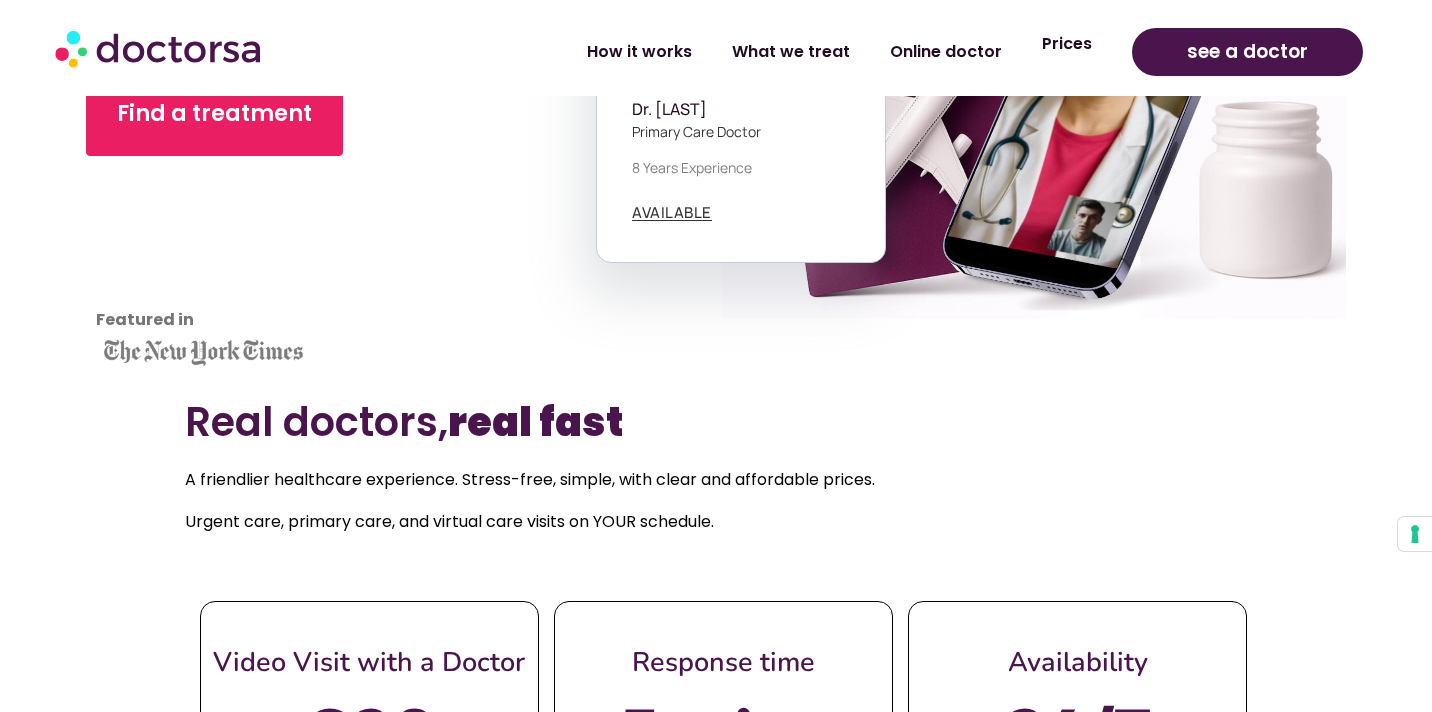 click on "Prices" 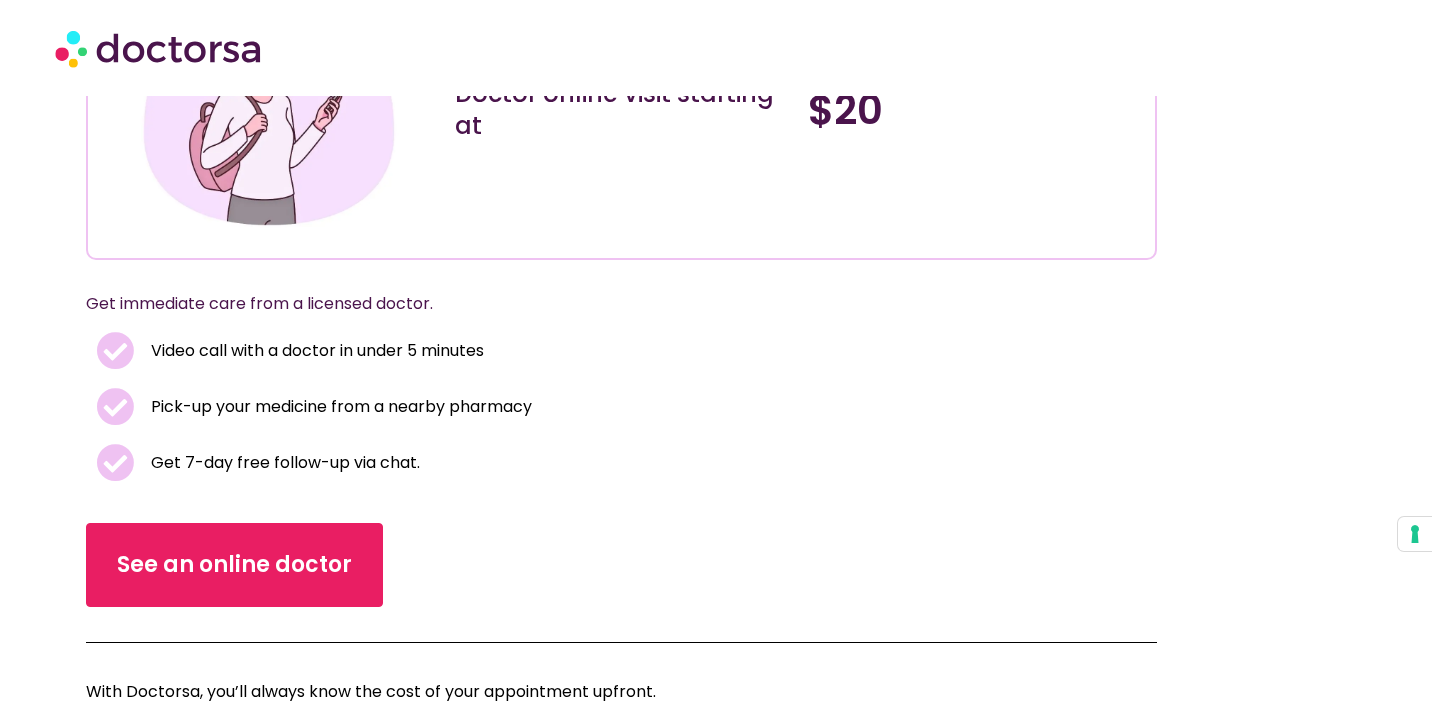 scroll, scrollTop: 289, scrollLeft: 0, axis: vertical 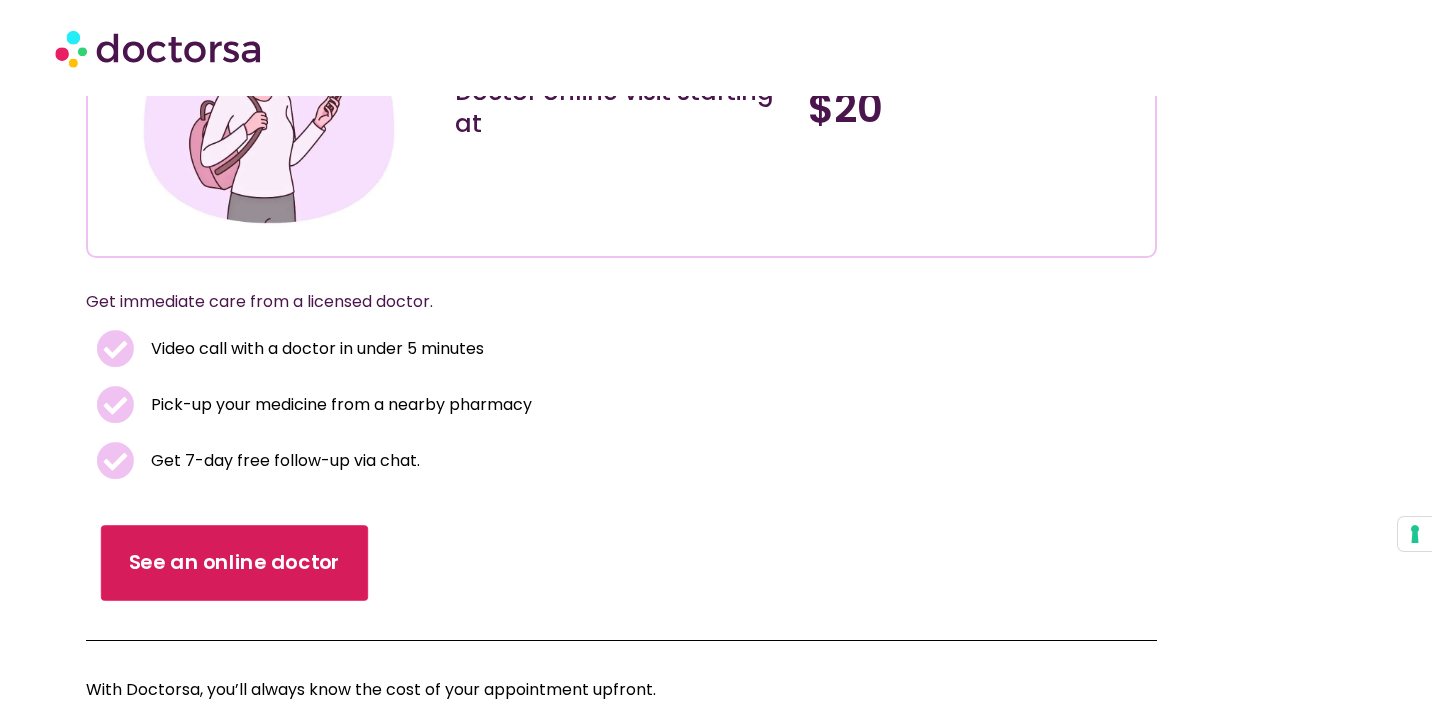 click on "See an online doctor" at bounding box center [235, 563] 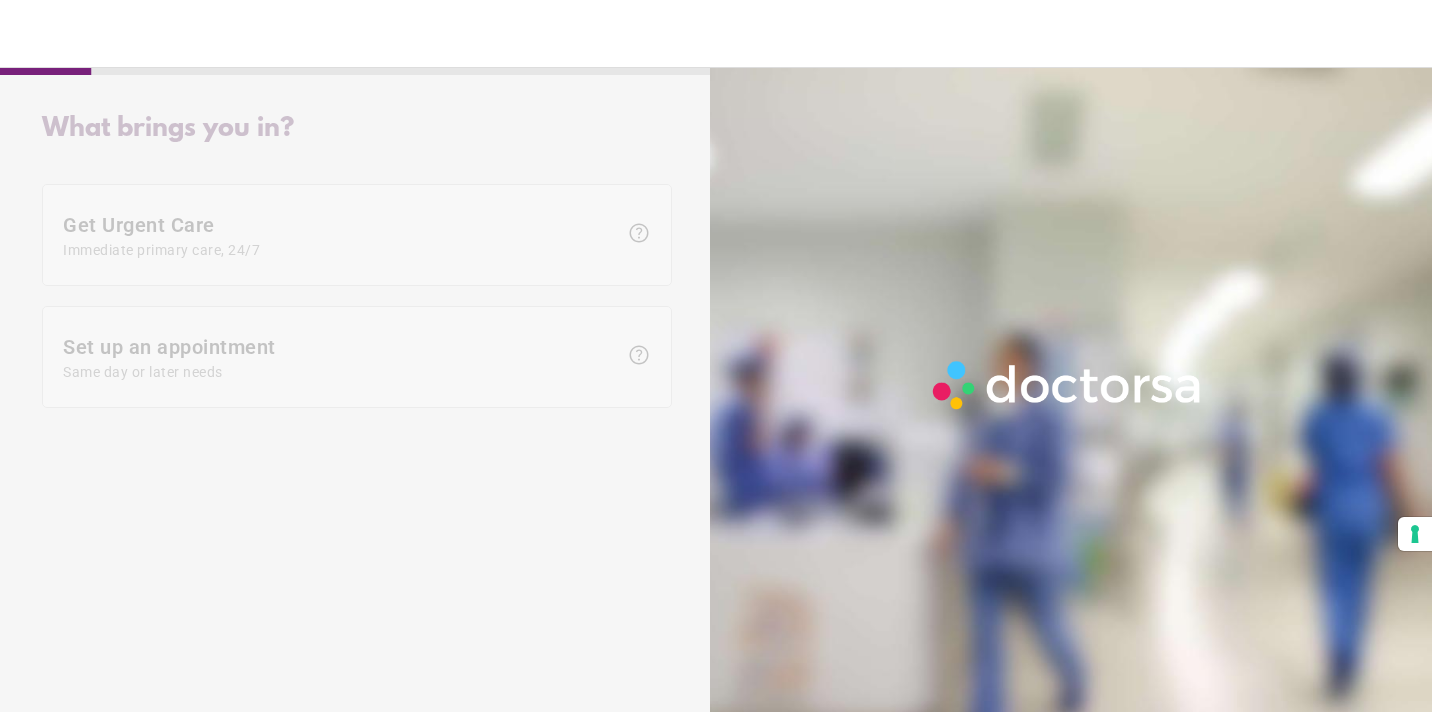scroll, scrollTop: 0, scrollLeft: 0, axis: both 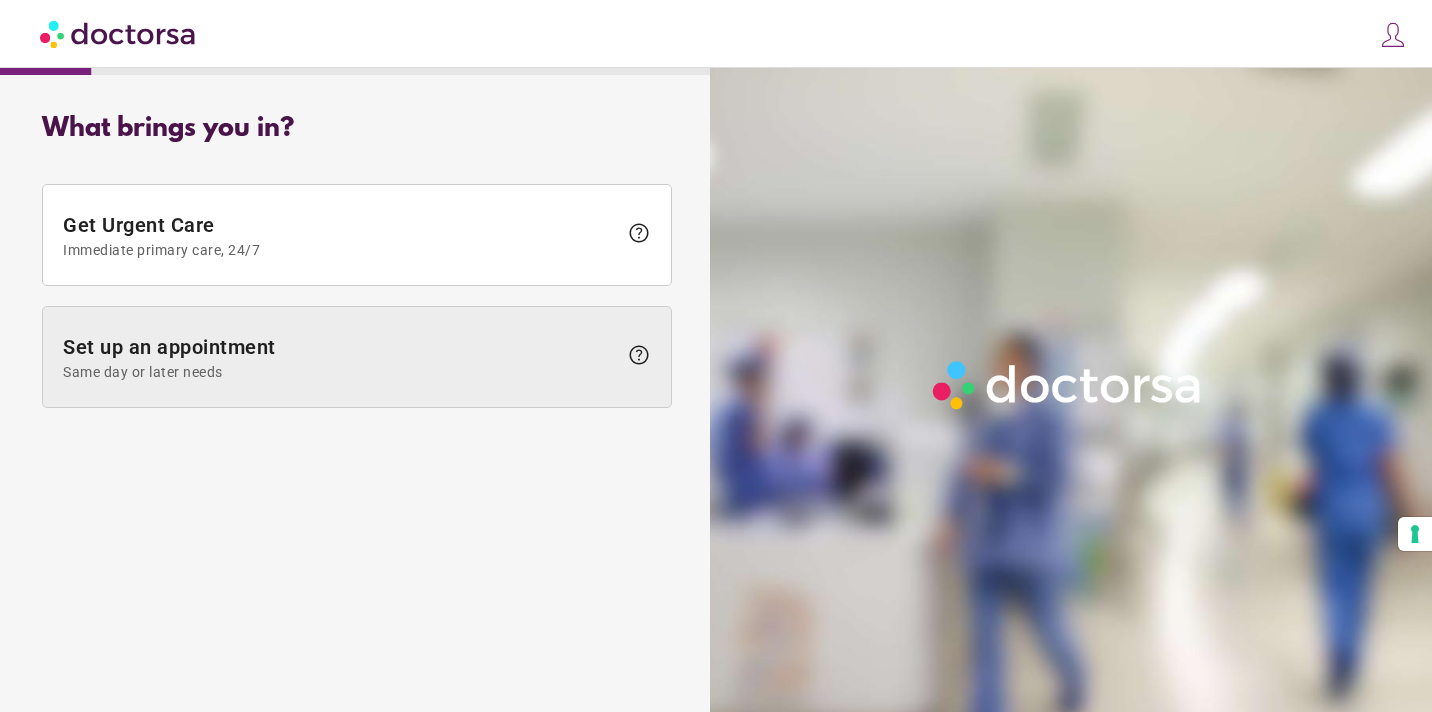 click on "Set up an appointment
Same day or later needs" at bounding box center [340, 357] 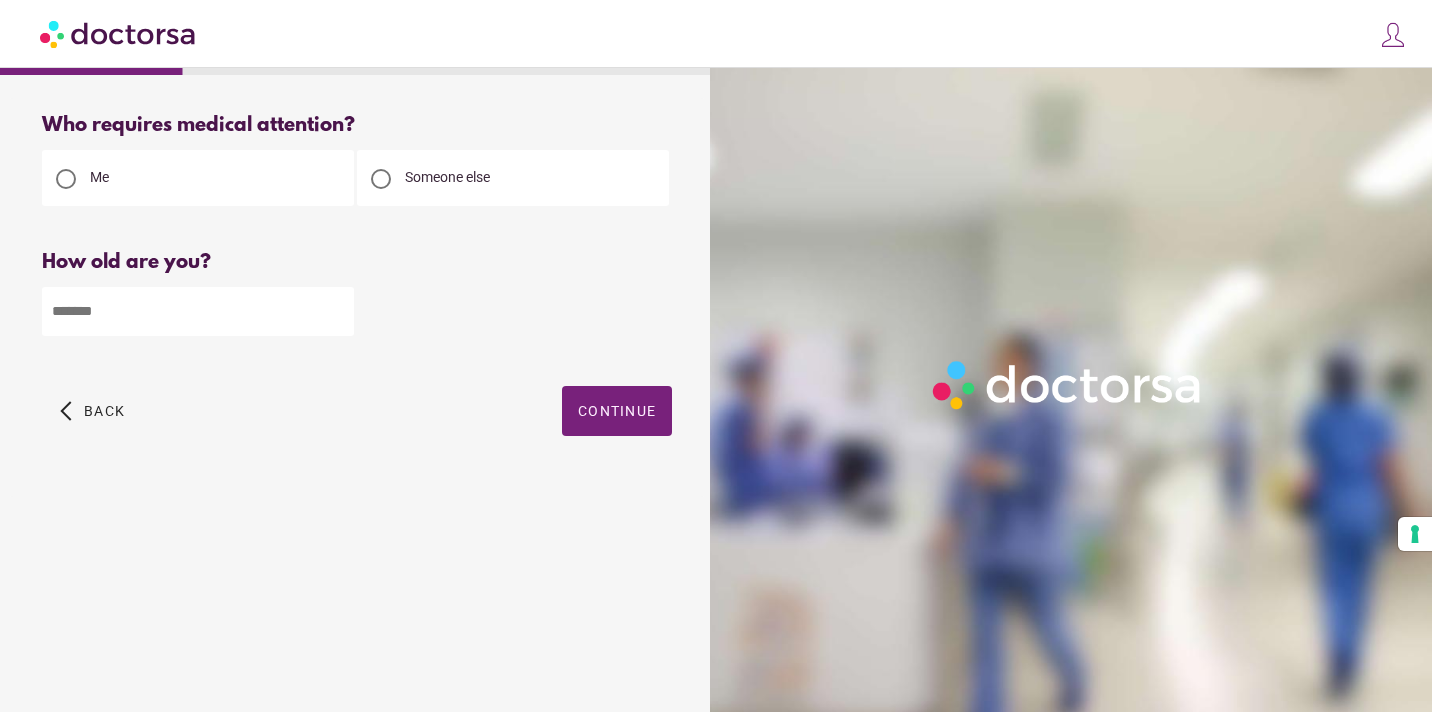 click at bounding box center [198, 311] 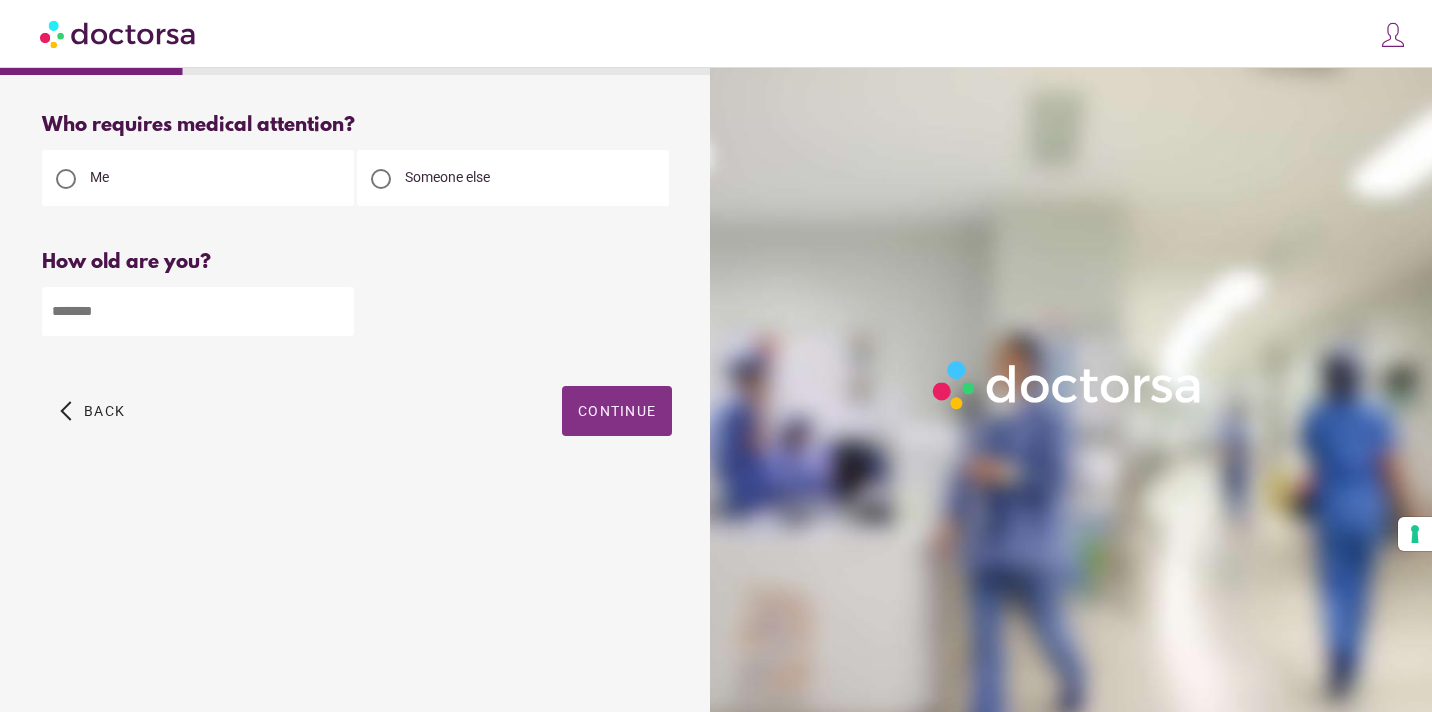 type on "**" 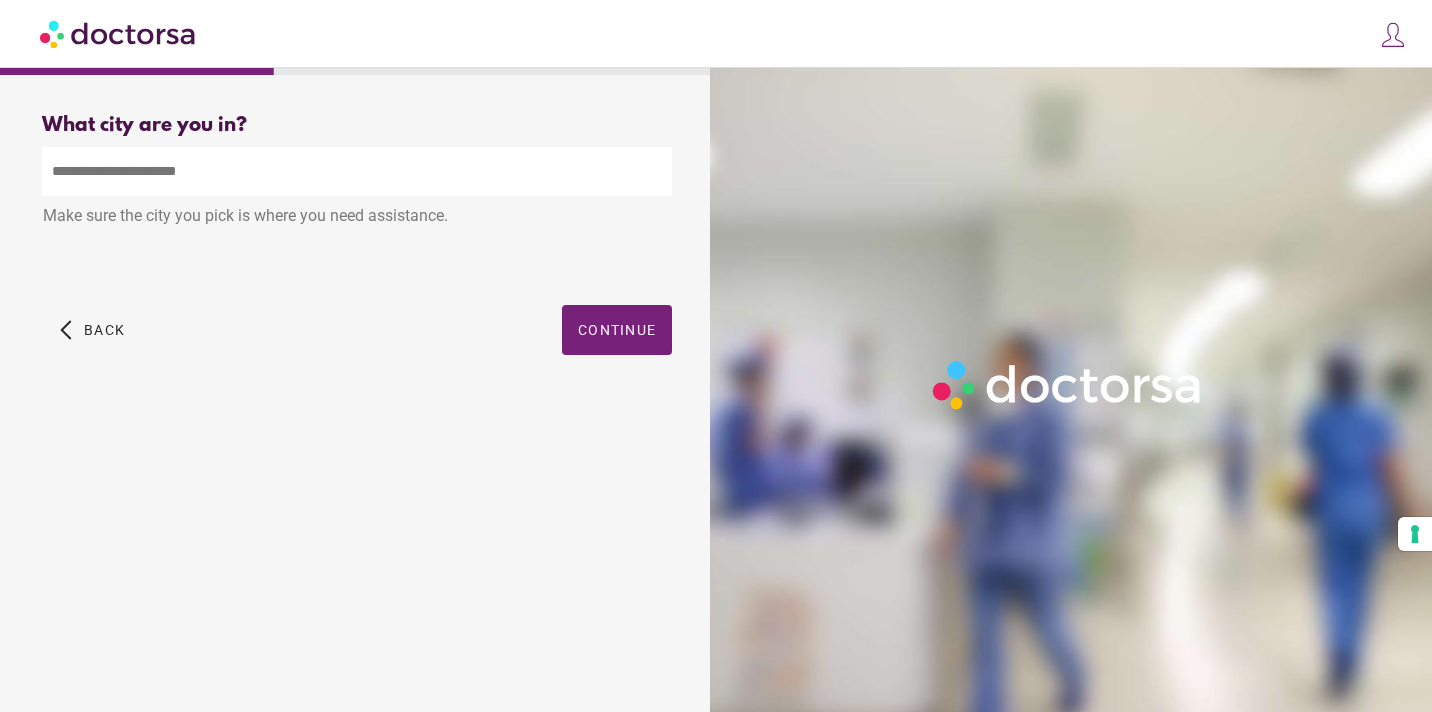 click at bounding box center (357, 171) 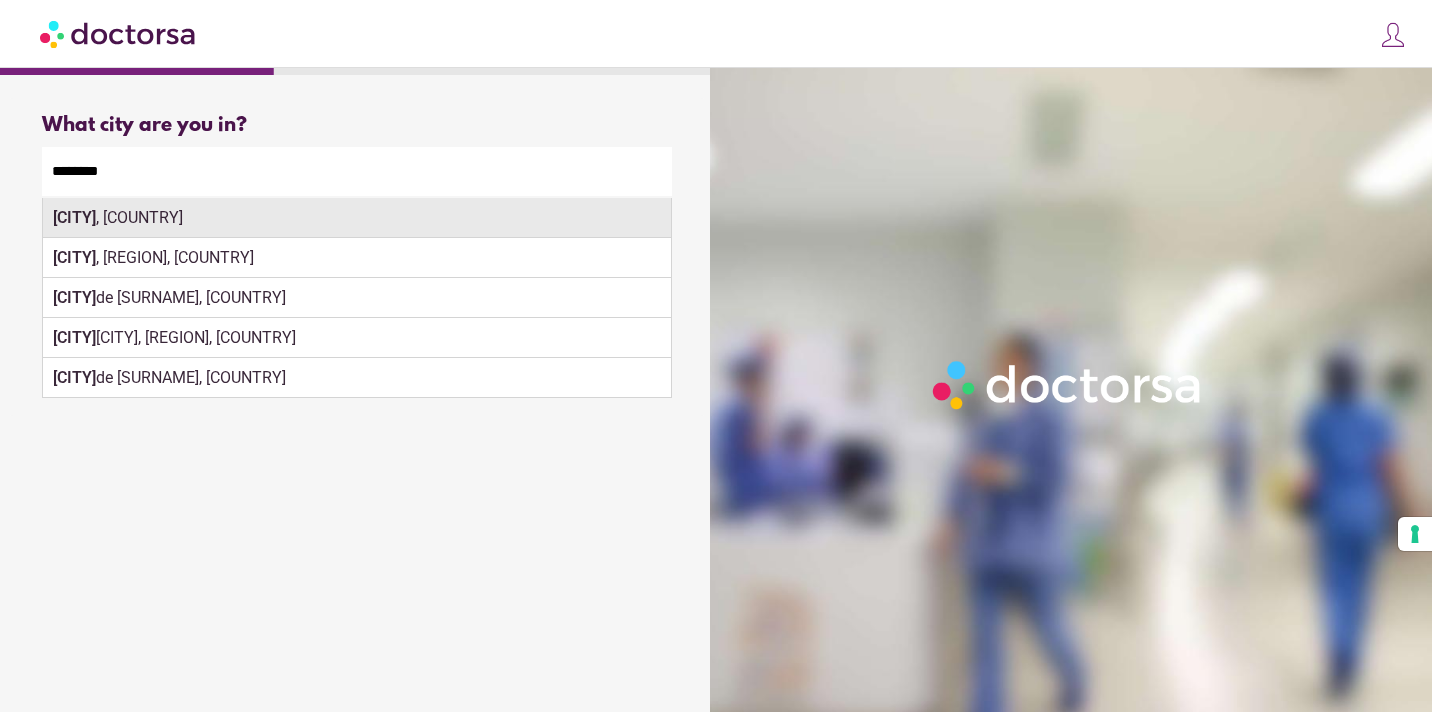 click on "Valencia , Spain" at bounding box center [357, 218] 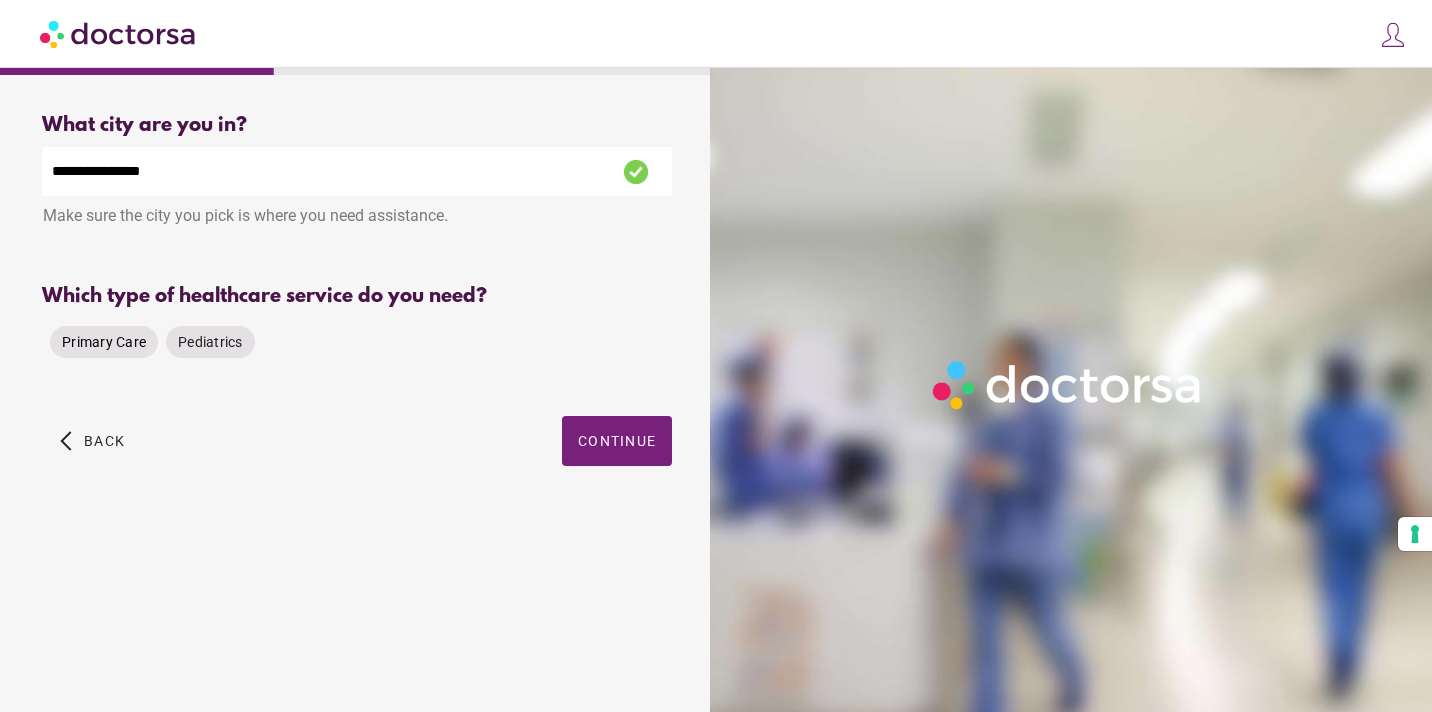 click on "Primary Care" at bounding box center [104, 342] 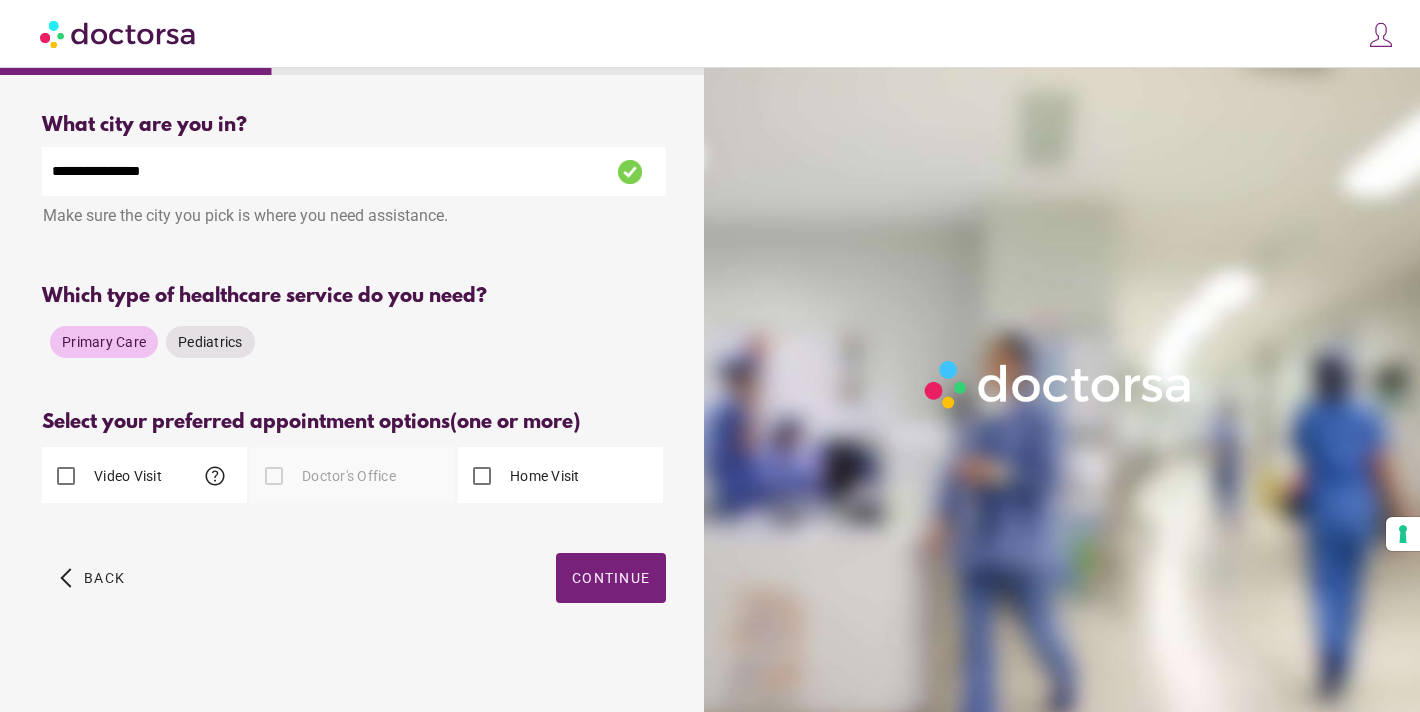 scroll, scrollTop: 4, scrollLeft: 0, axis: vertical 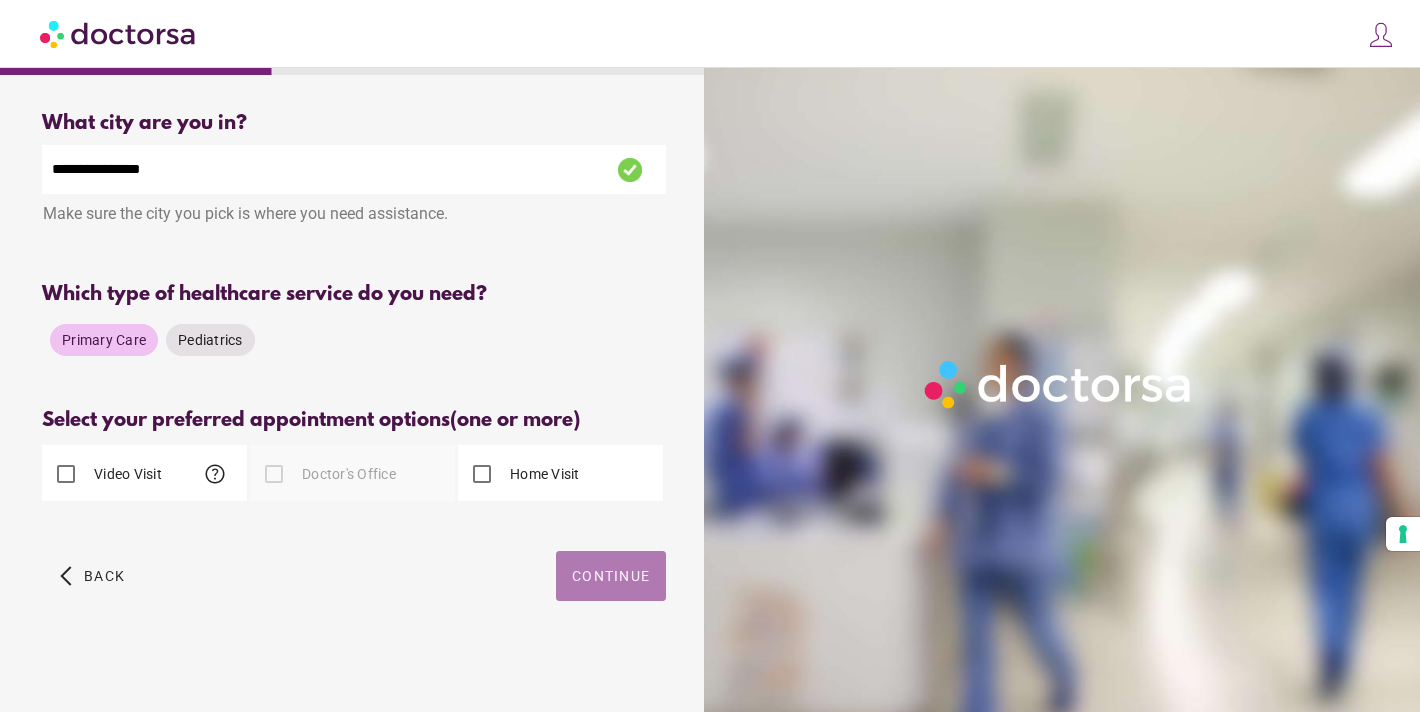 click on "Continue" at bounding box center [611, 576] 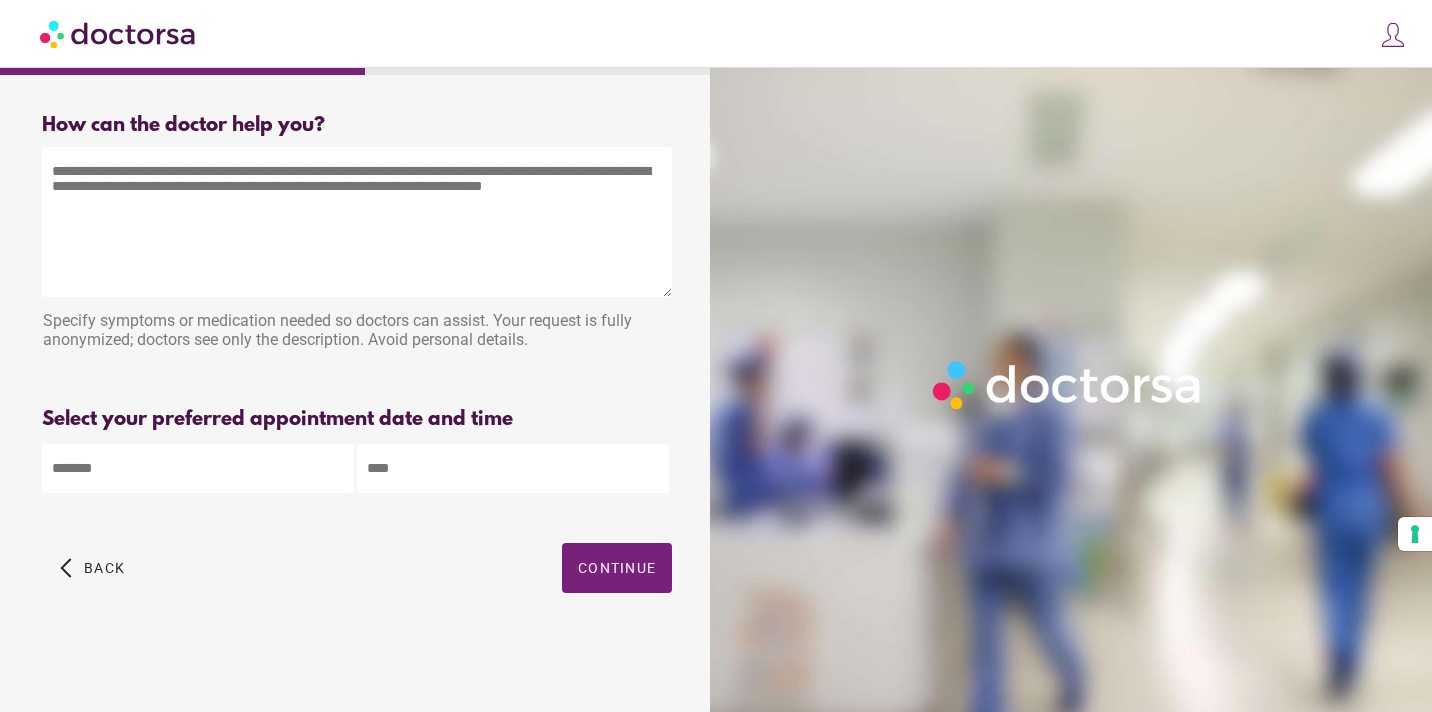 click on "**********" at bounding box center (716, 356) 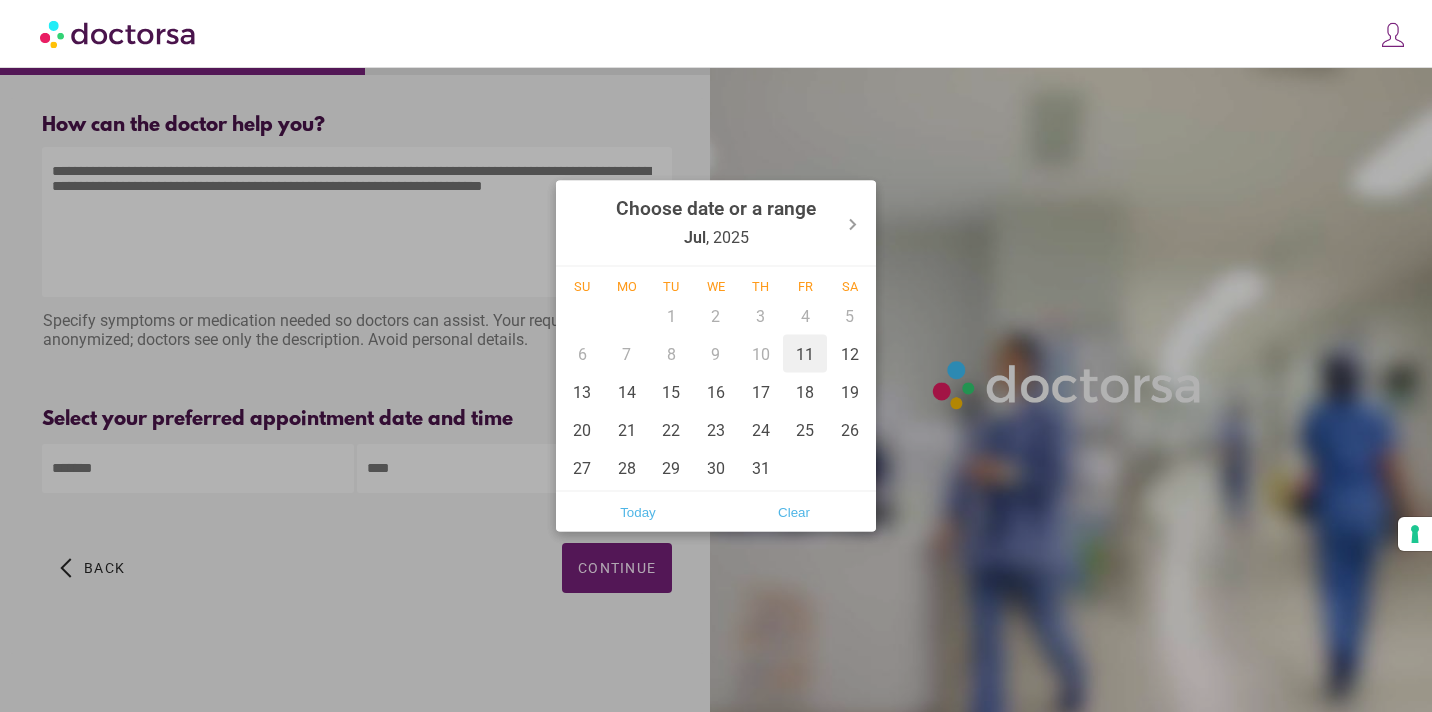 click on "11" at bounding box center (805, 354) 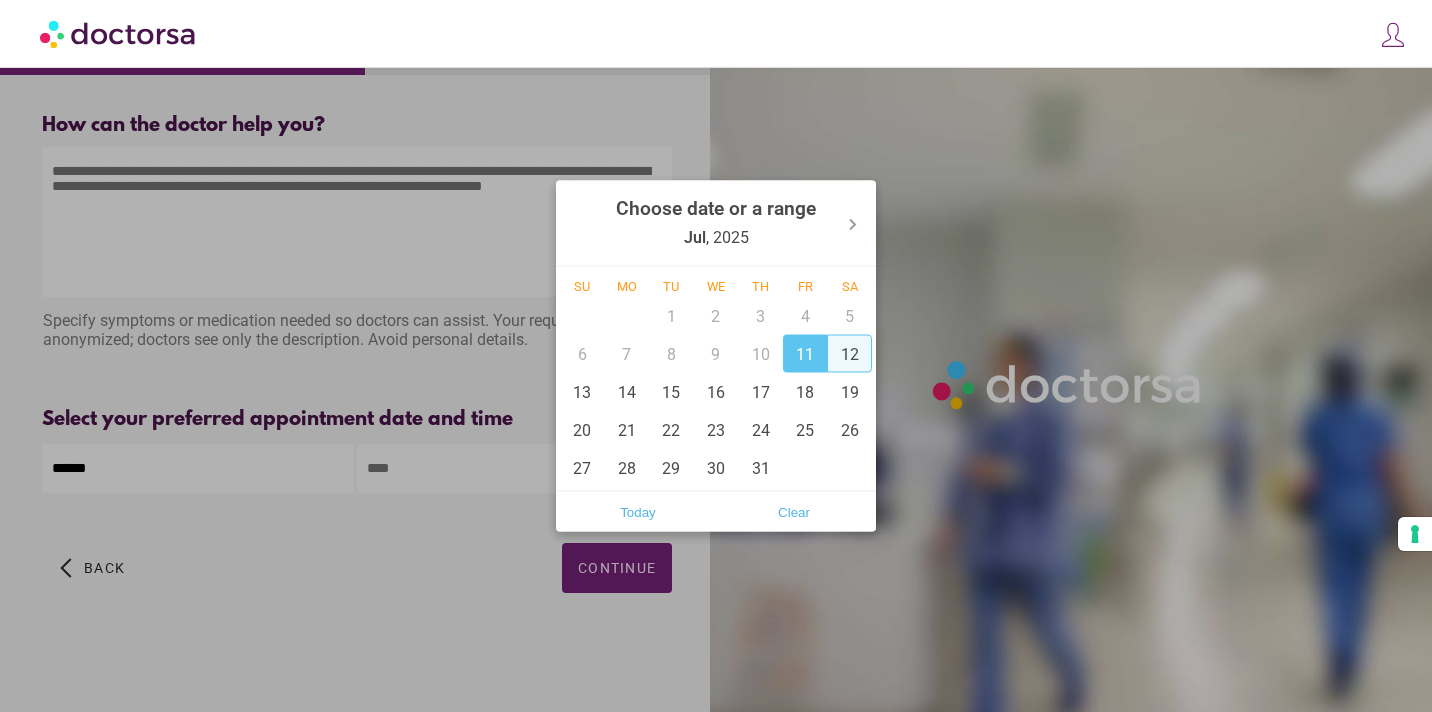 click on "12" at bounding box center (849, 354) 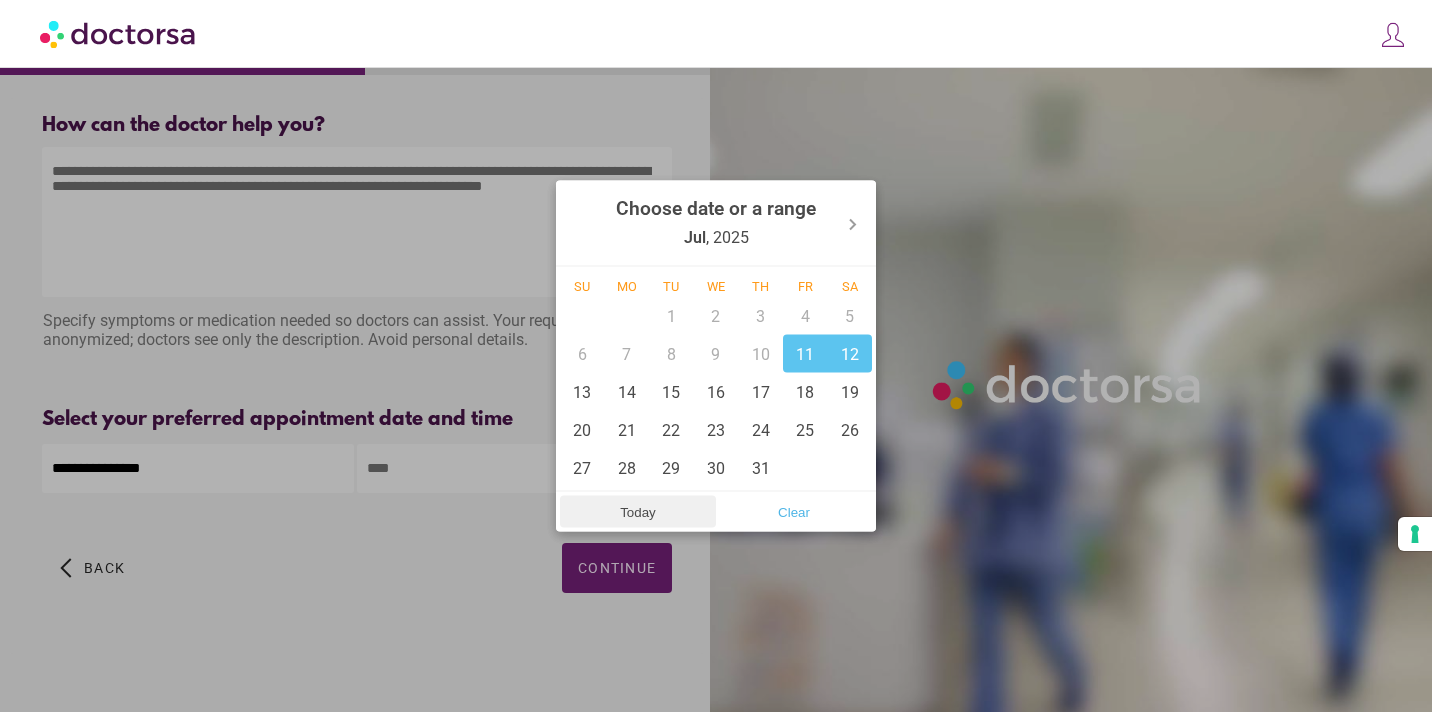 click on "Today" at bounding box center [638, 512] 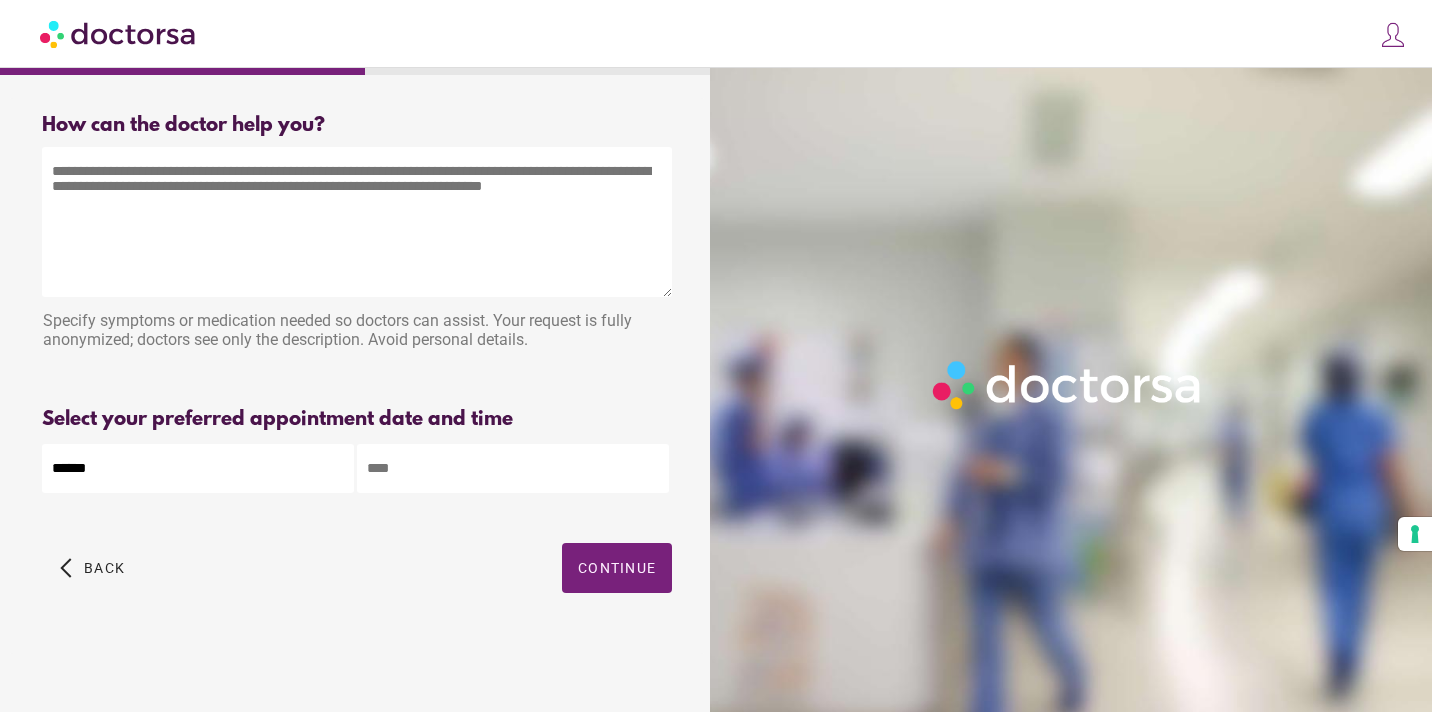 click at bounding box center [513, 468] 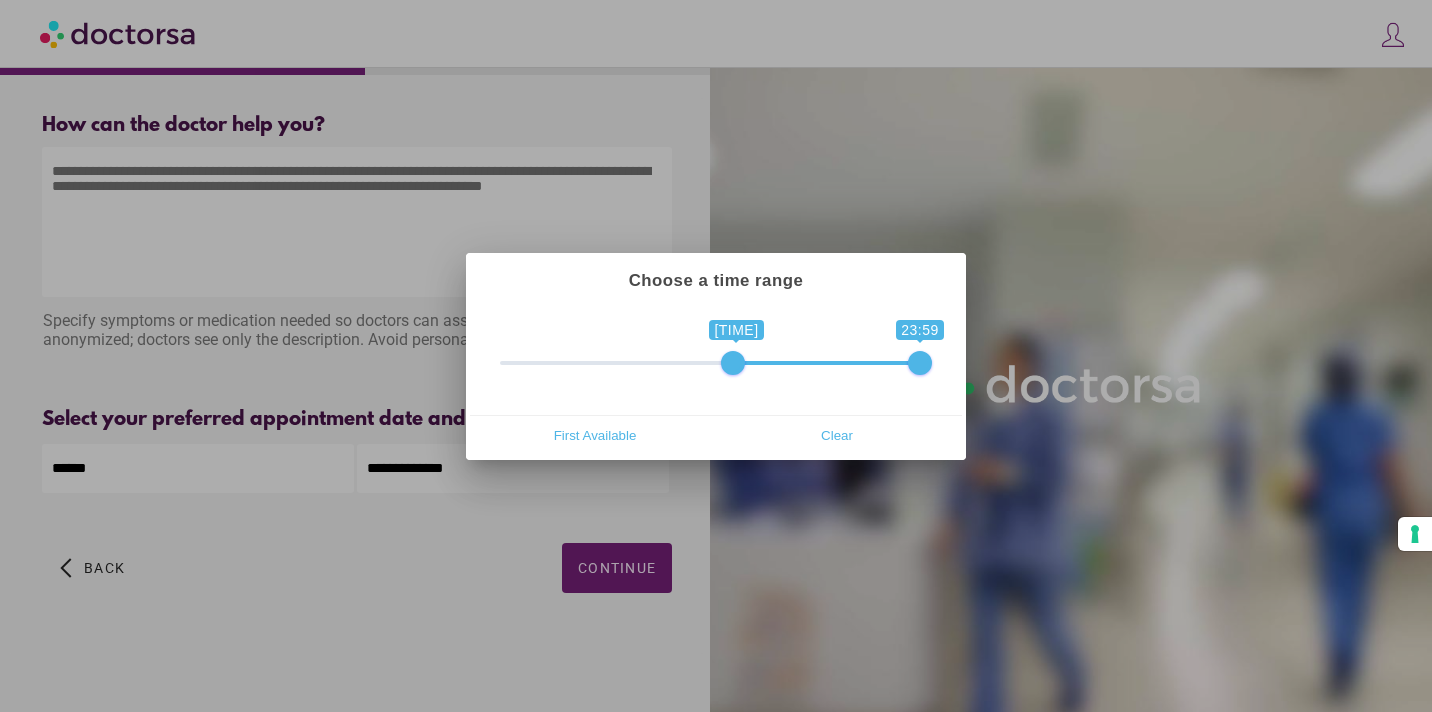 drag, startPoint x: 511, startPoint y: 362, endPoint x: 726, endPoint y: 359, distance: 215.02094 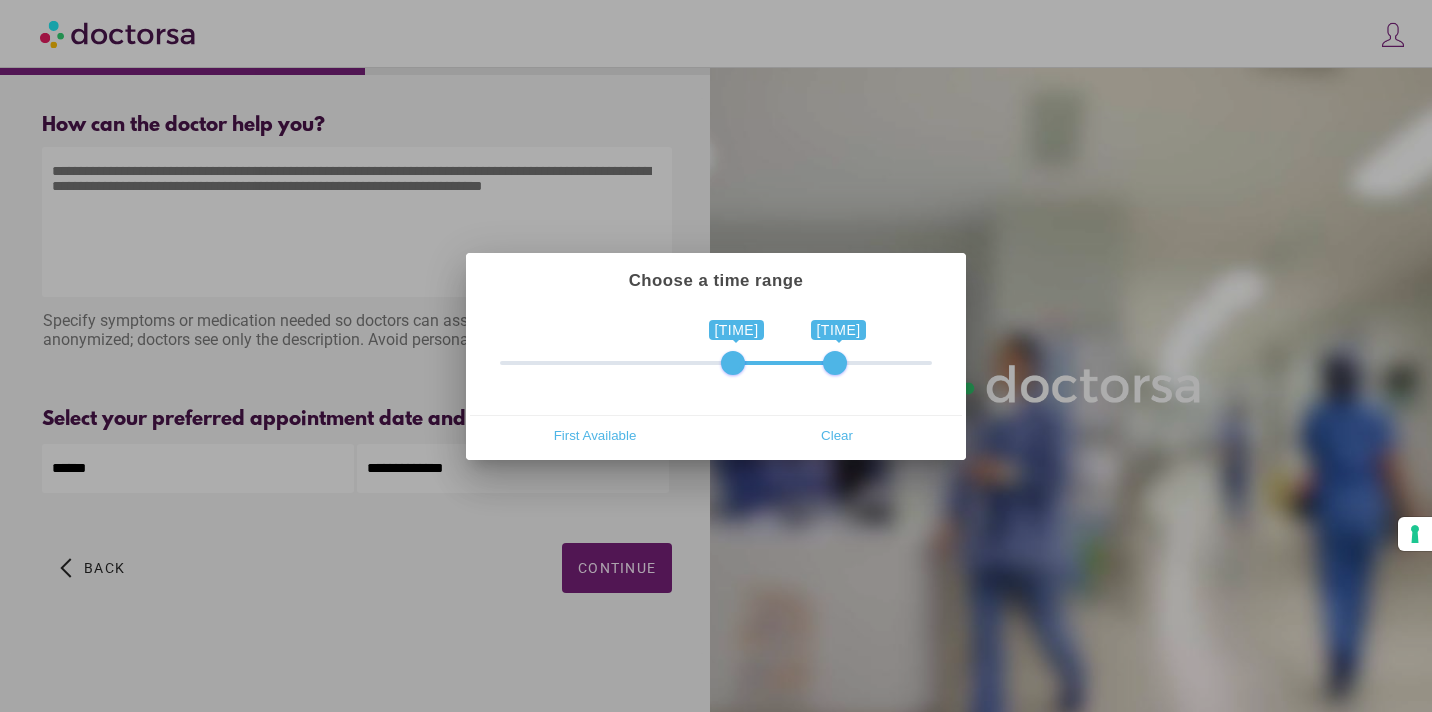 drag, startPoint x: 923, startPoint y: 359, endPoint x: 844, endPoint y: 362, distance: 79.05694 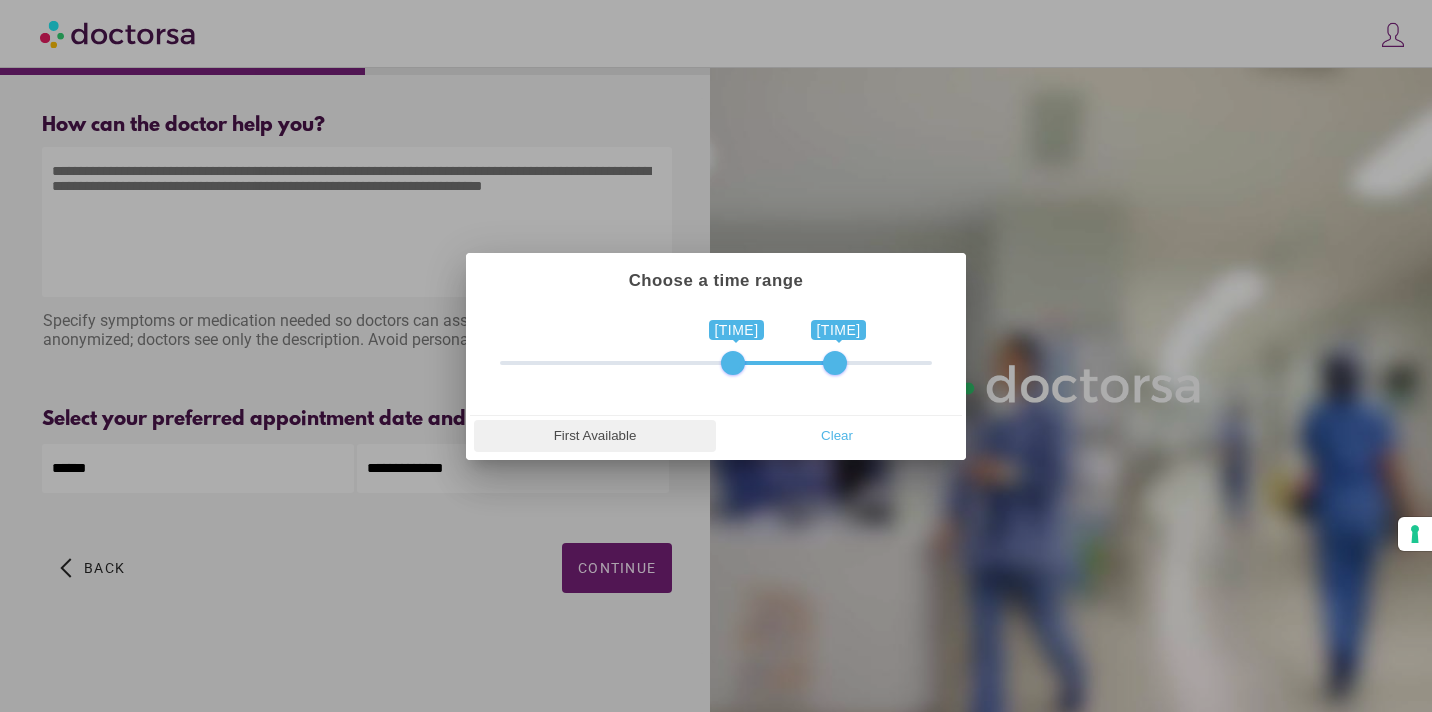 click on "First Available" at bounding box center (595, 436) 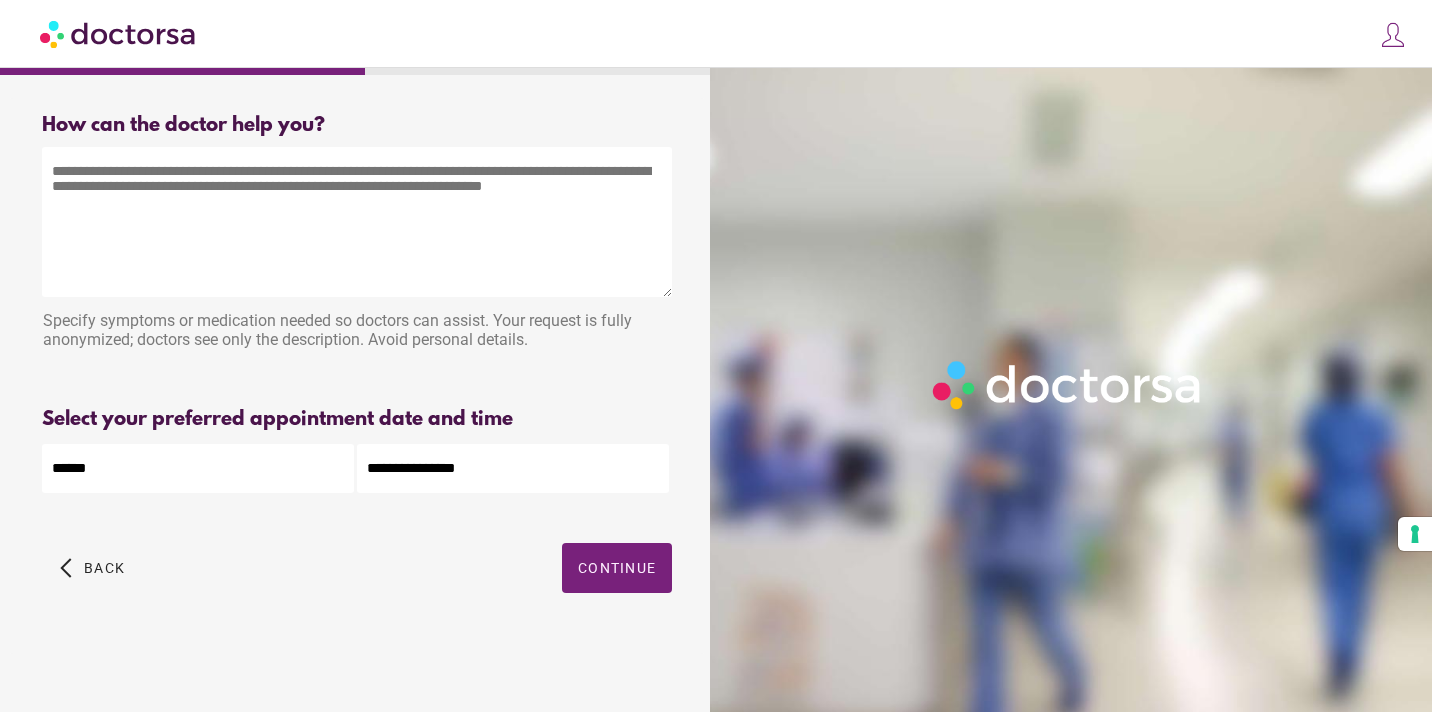 click at bounding box center (357, 222) 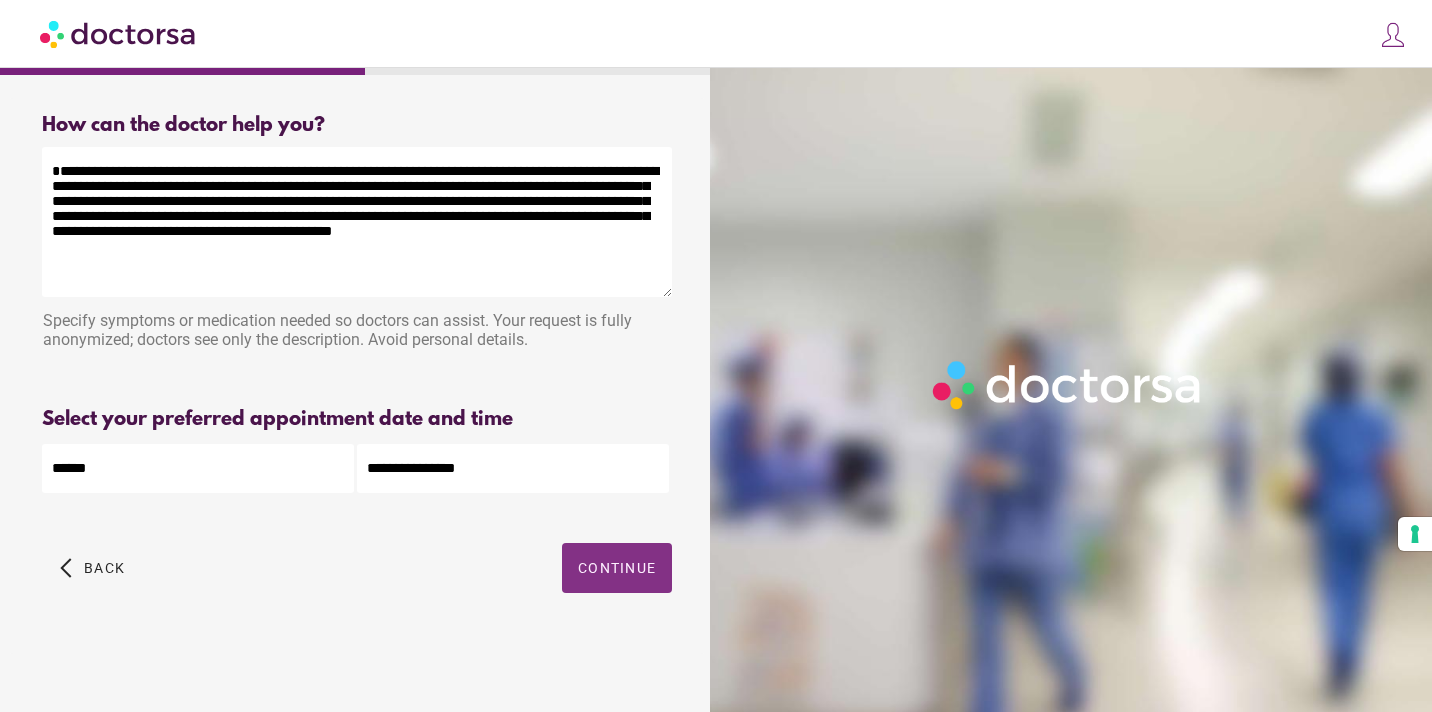 type on "**********" 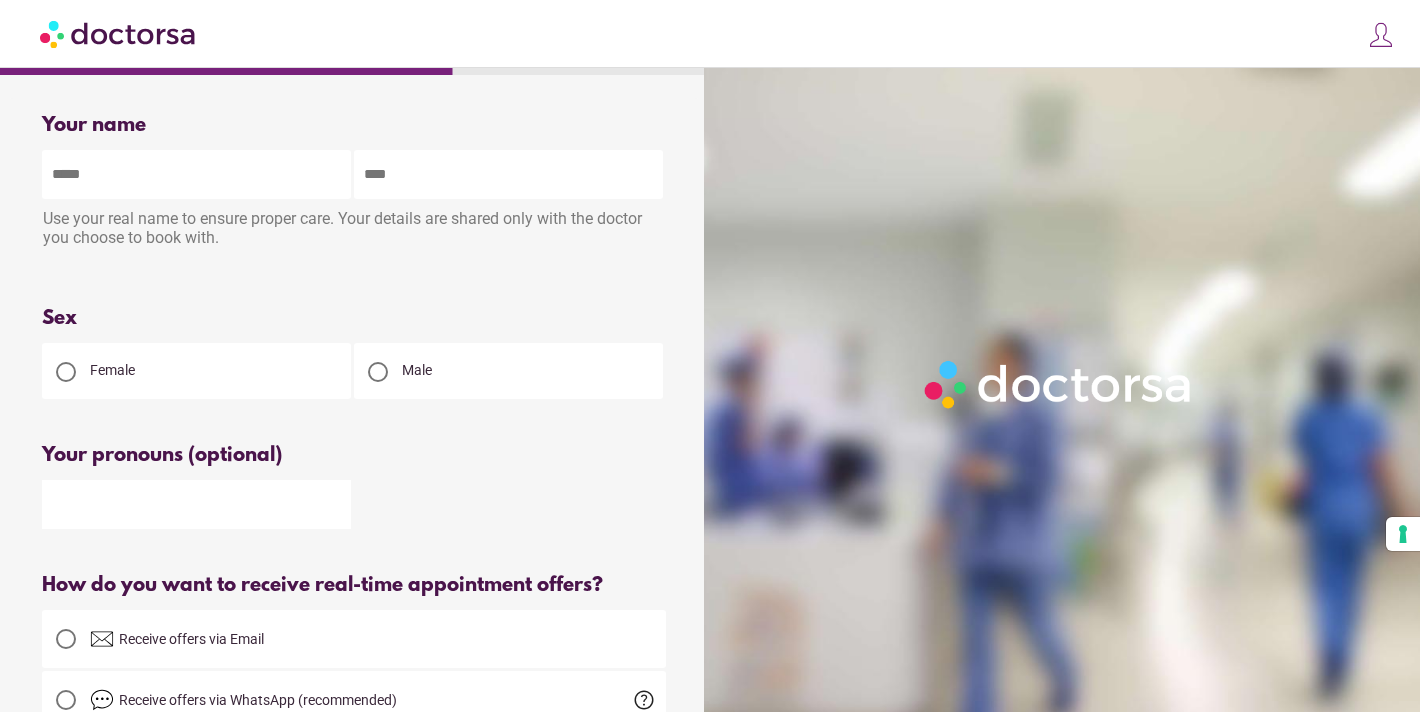 click at bounding box center [196, 174] 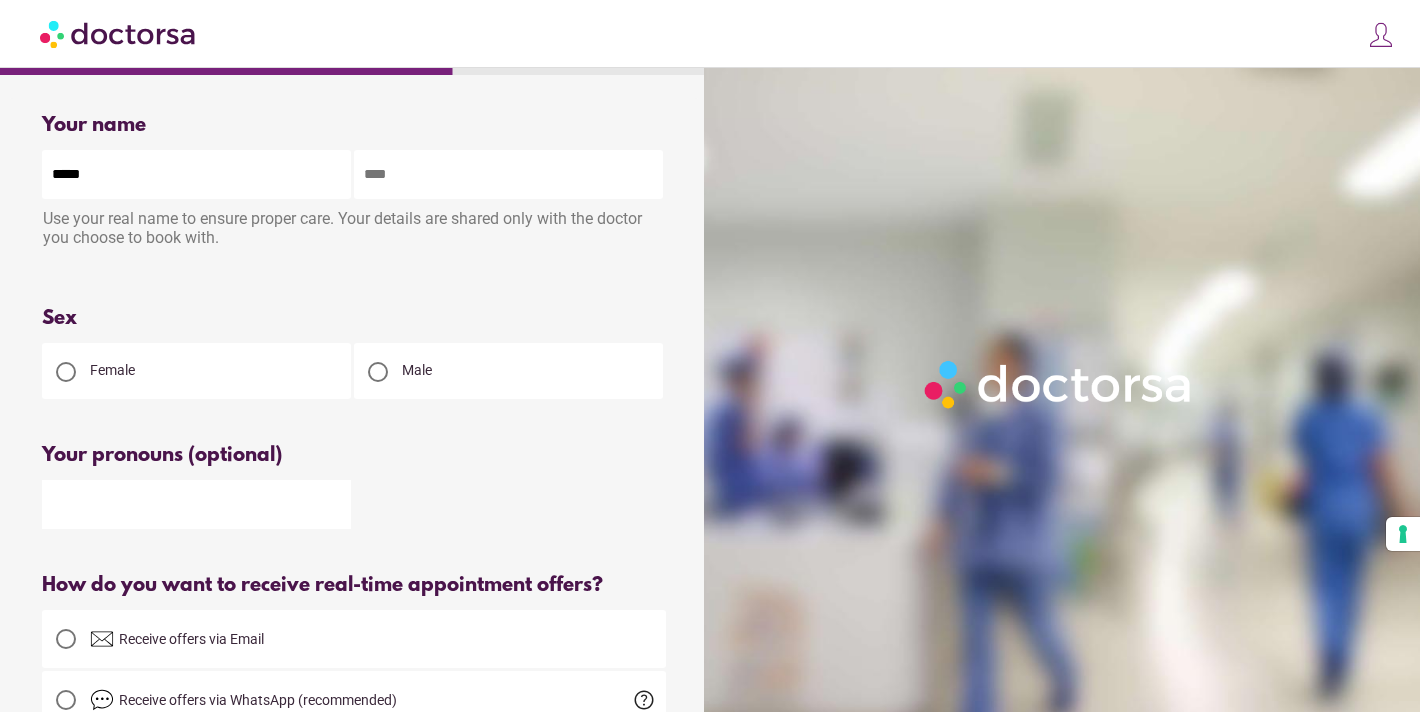 type on "*****" 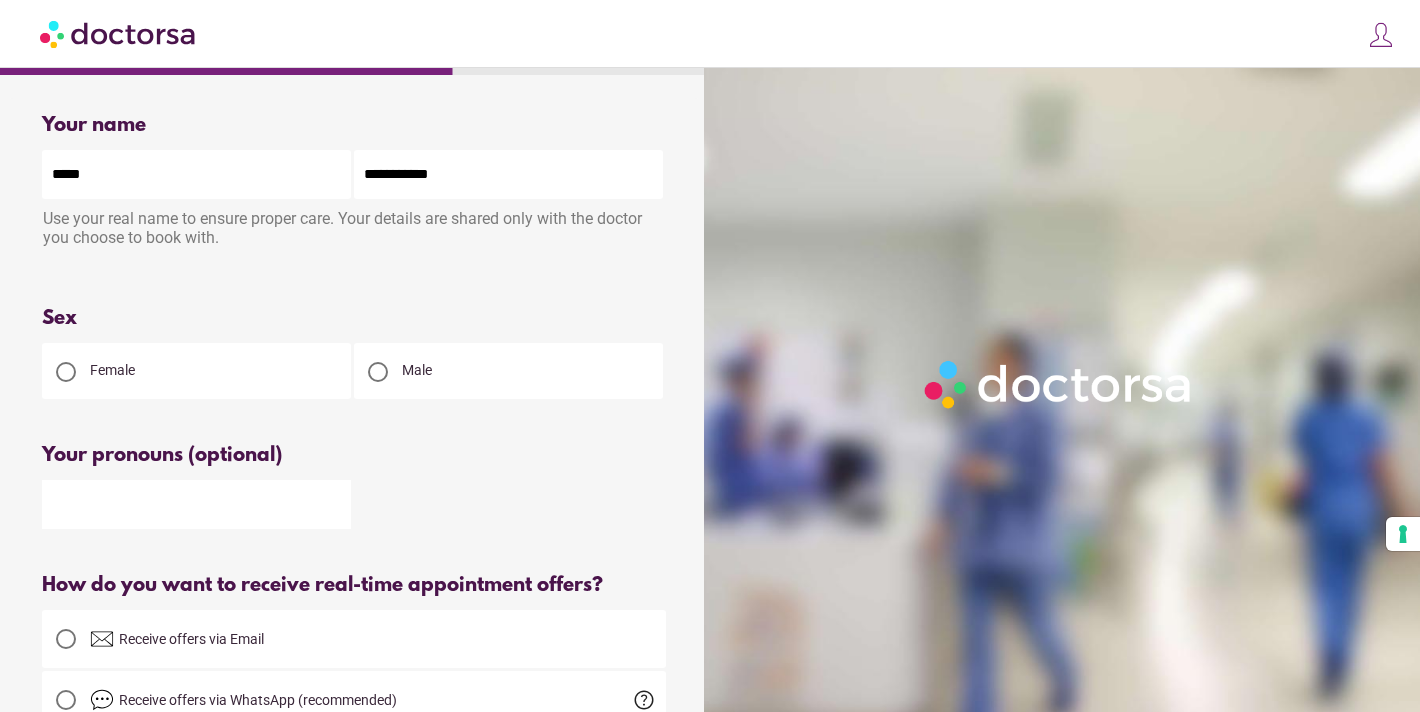 type on "**********" 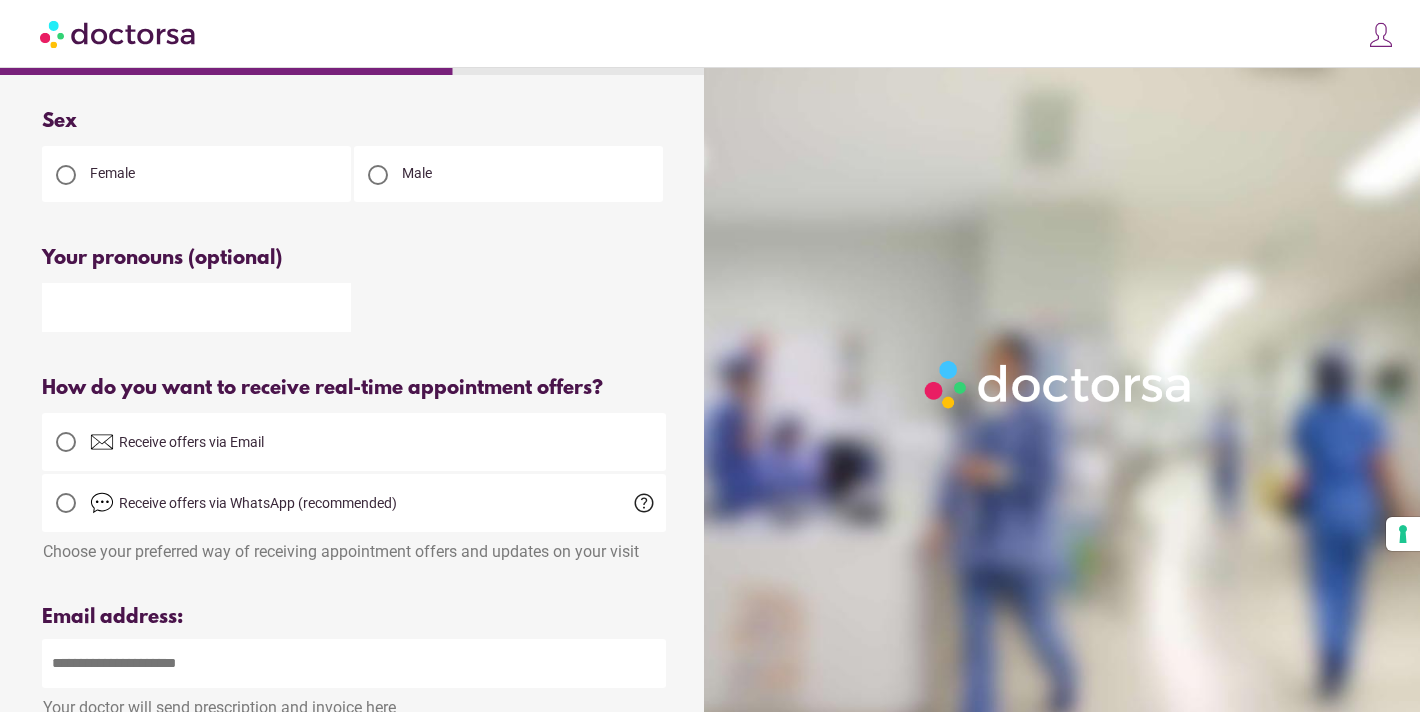 scroll, scrollTop: 247, scrollLeft: 0, axis: vertical 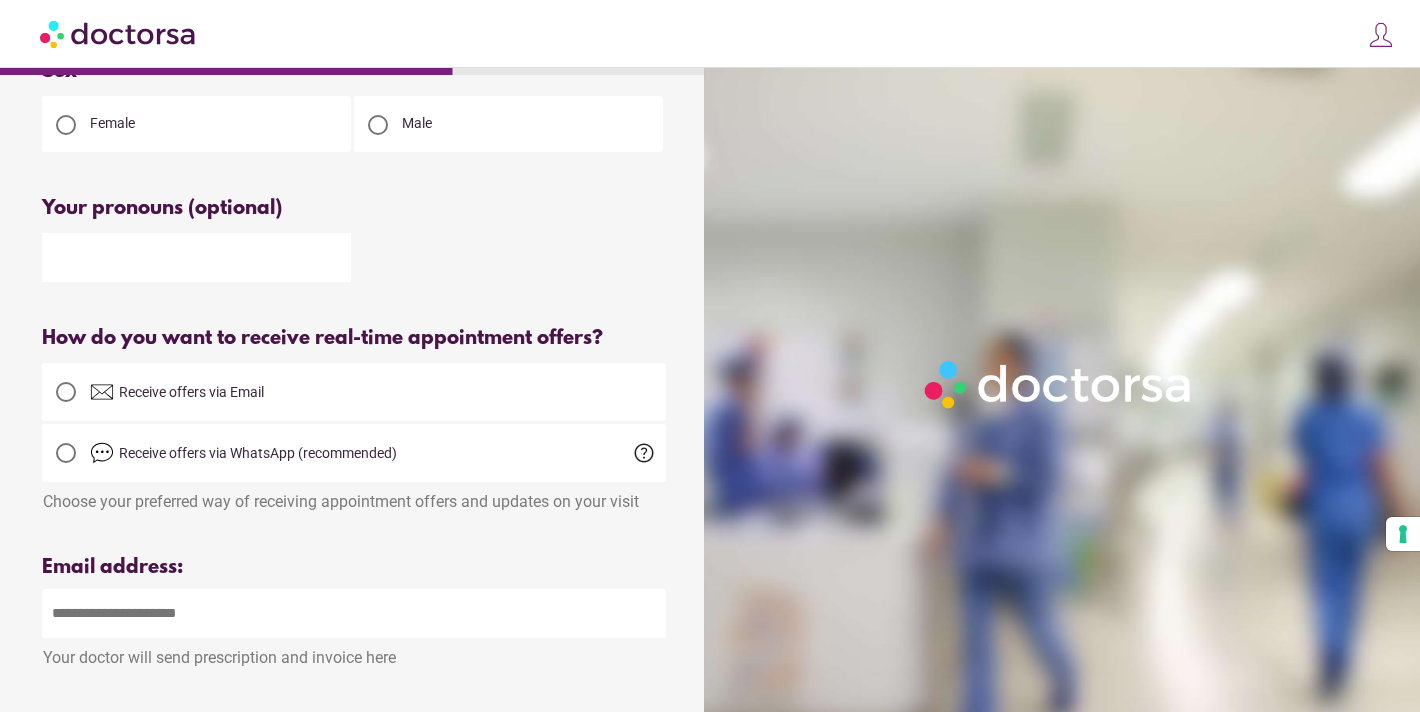click at bounding box center [66, 392] 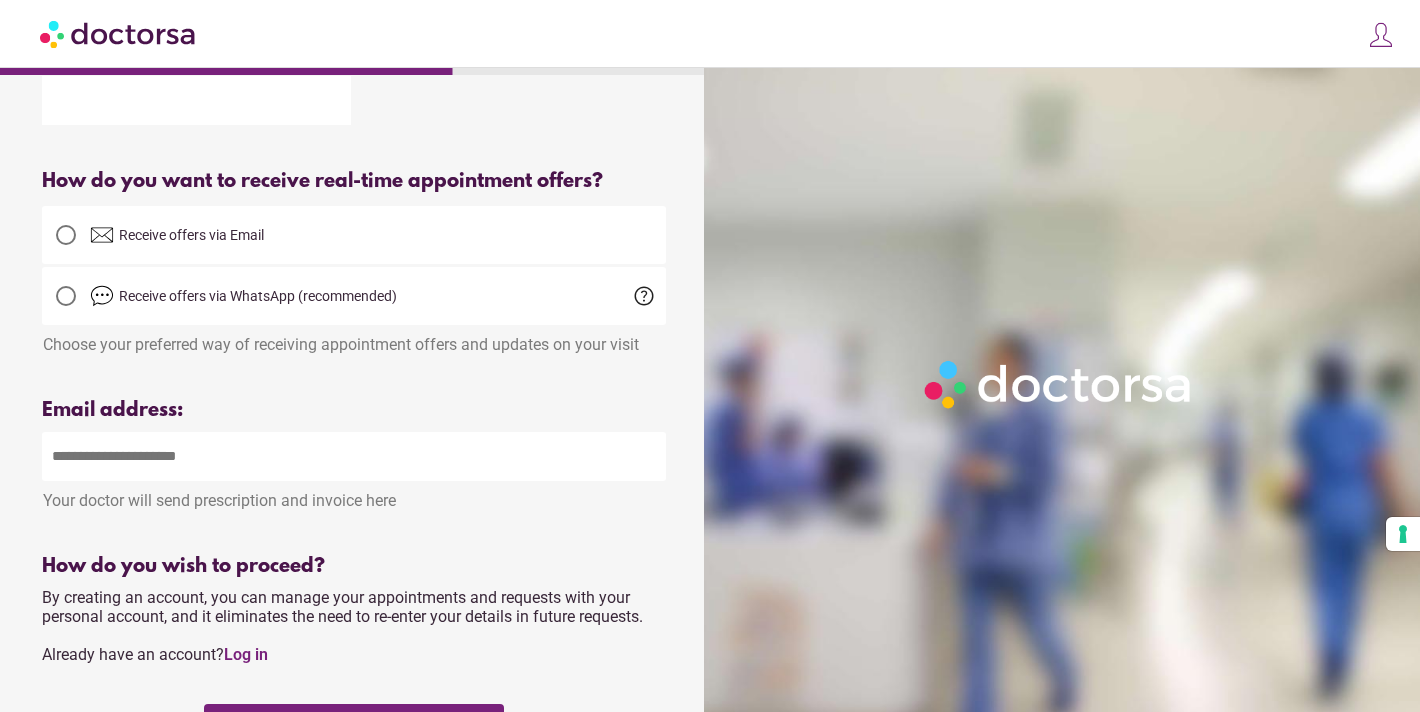scroll, scrollTop: 484, scrollLeft: 0, axis: vertical 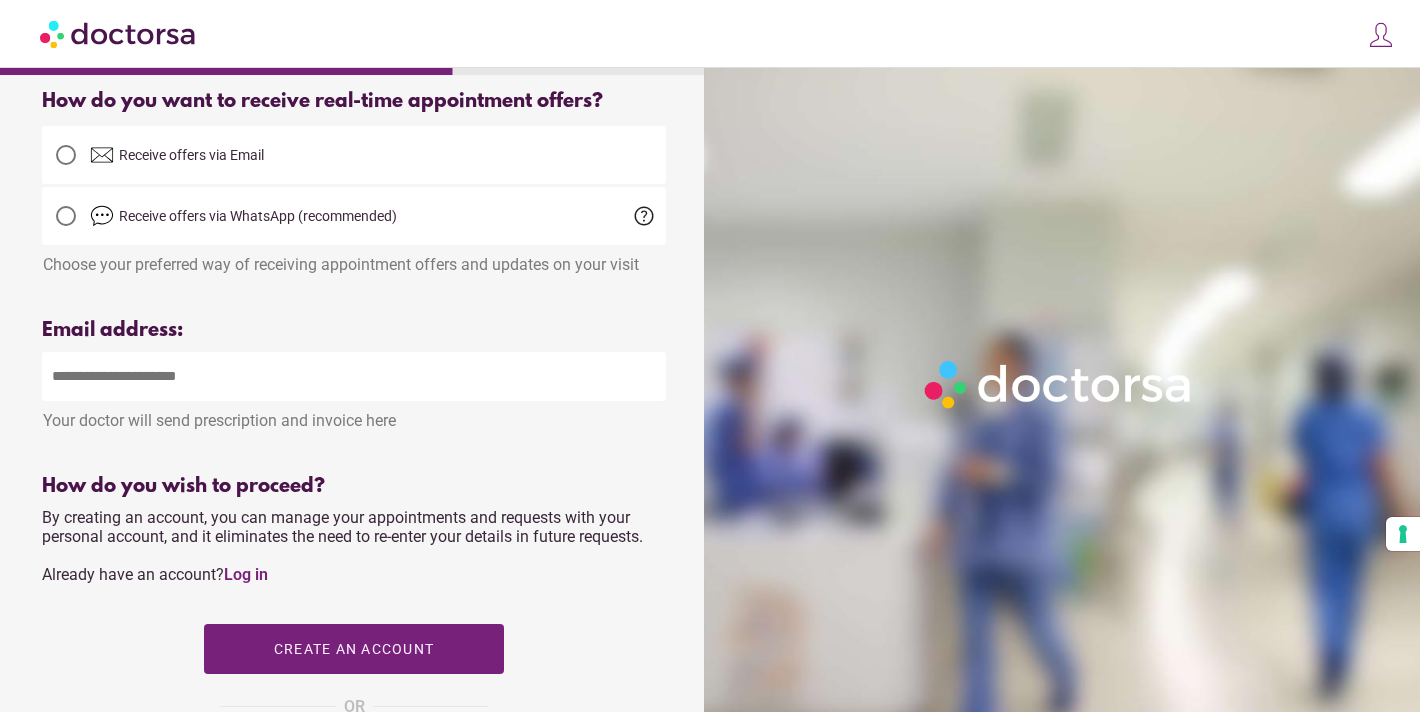 click at bounding box center (354, 376) 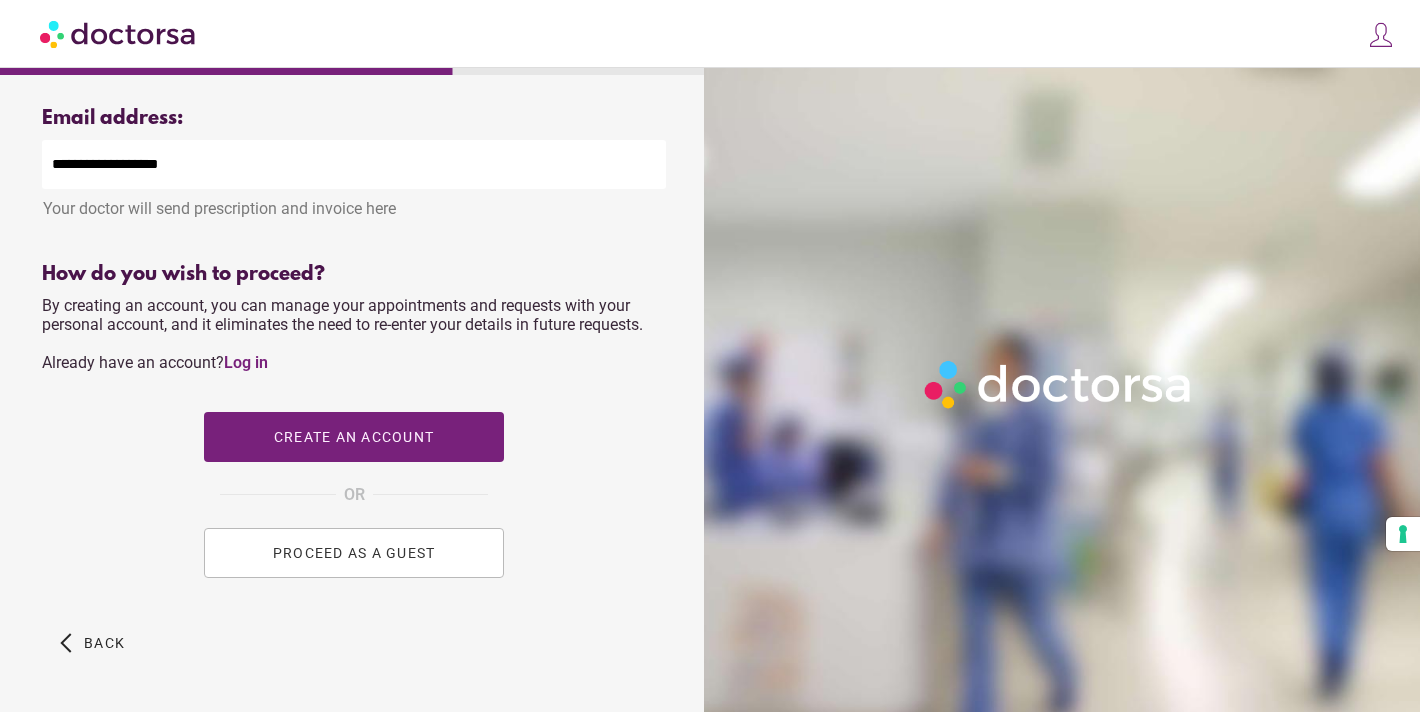 scroll, scrollTop: 709, scrollLeft: 0, axis: vertical 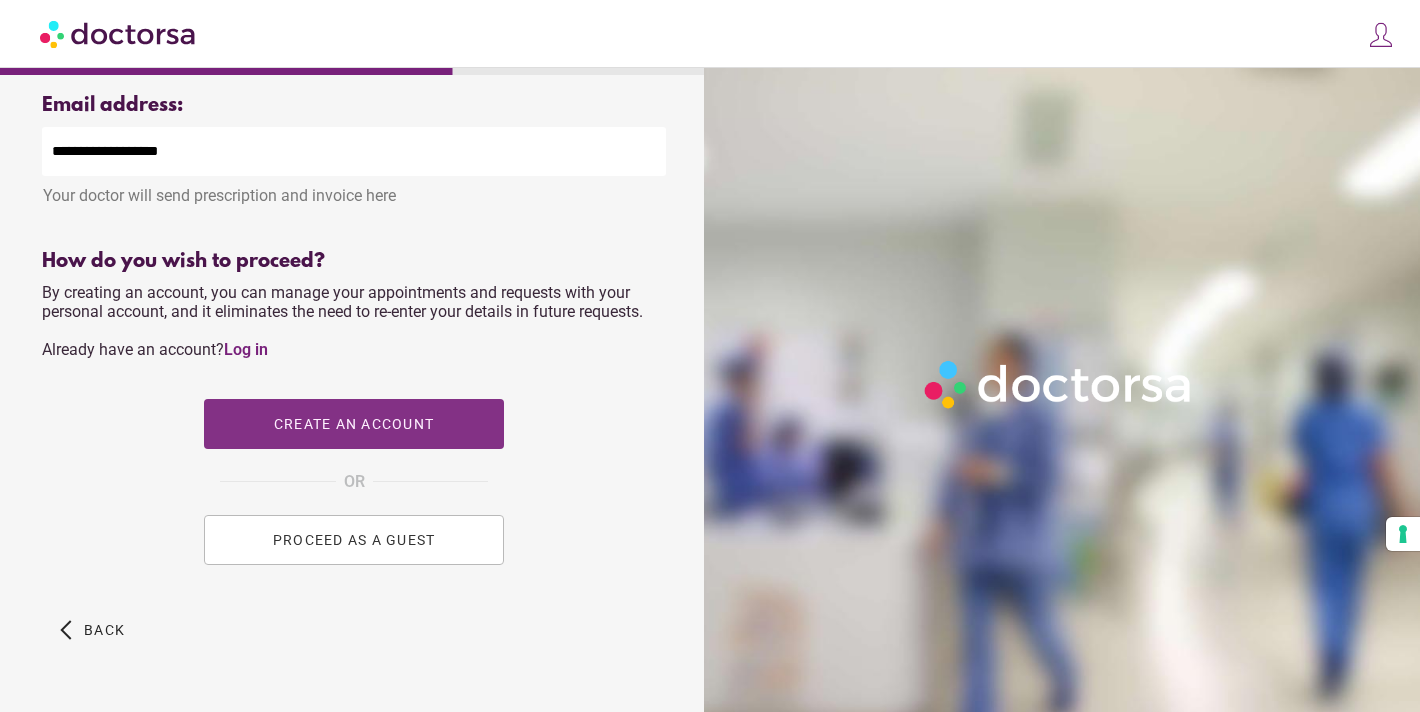 click on "Create an account" at bounding box center (354, 424) 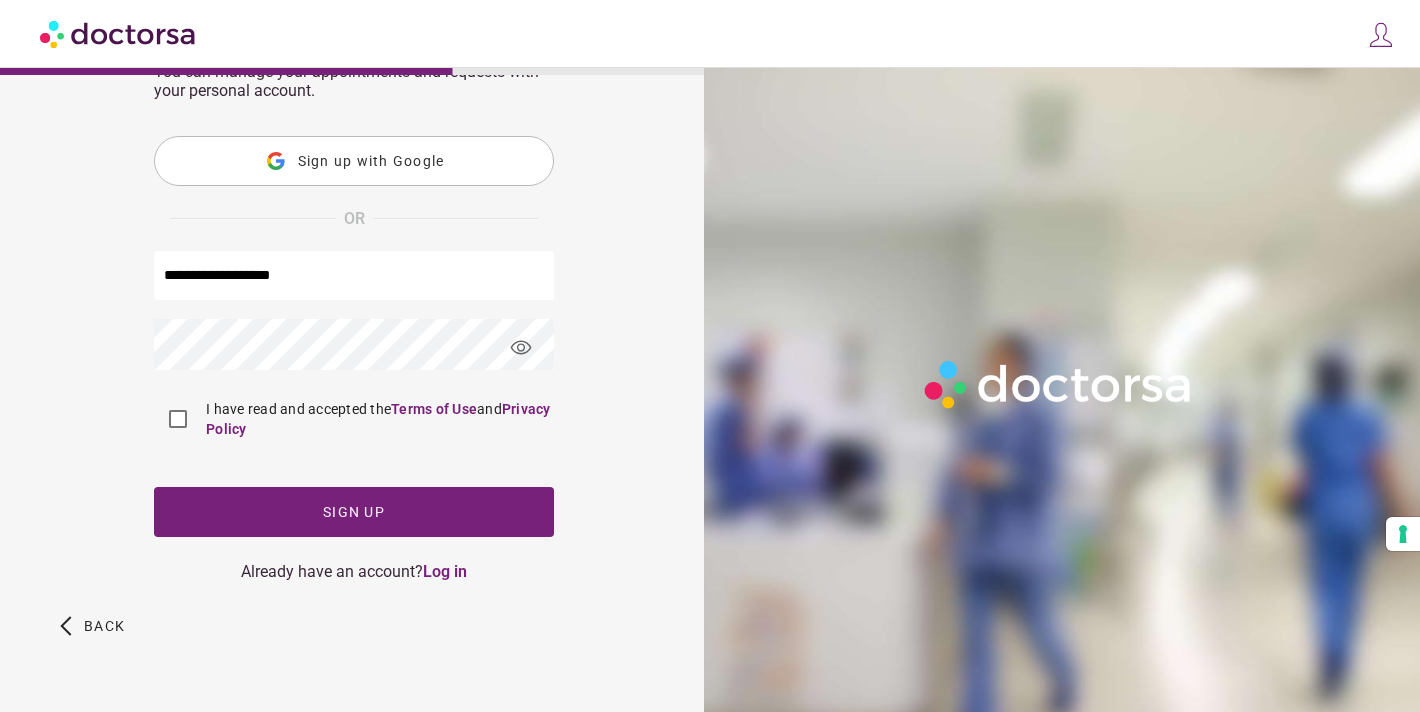scroll, scrollTop: 0, scrollLeft: 0, axis: both 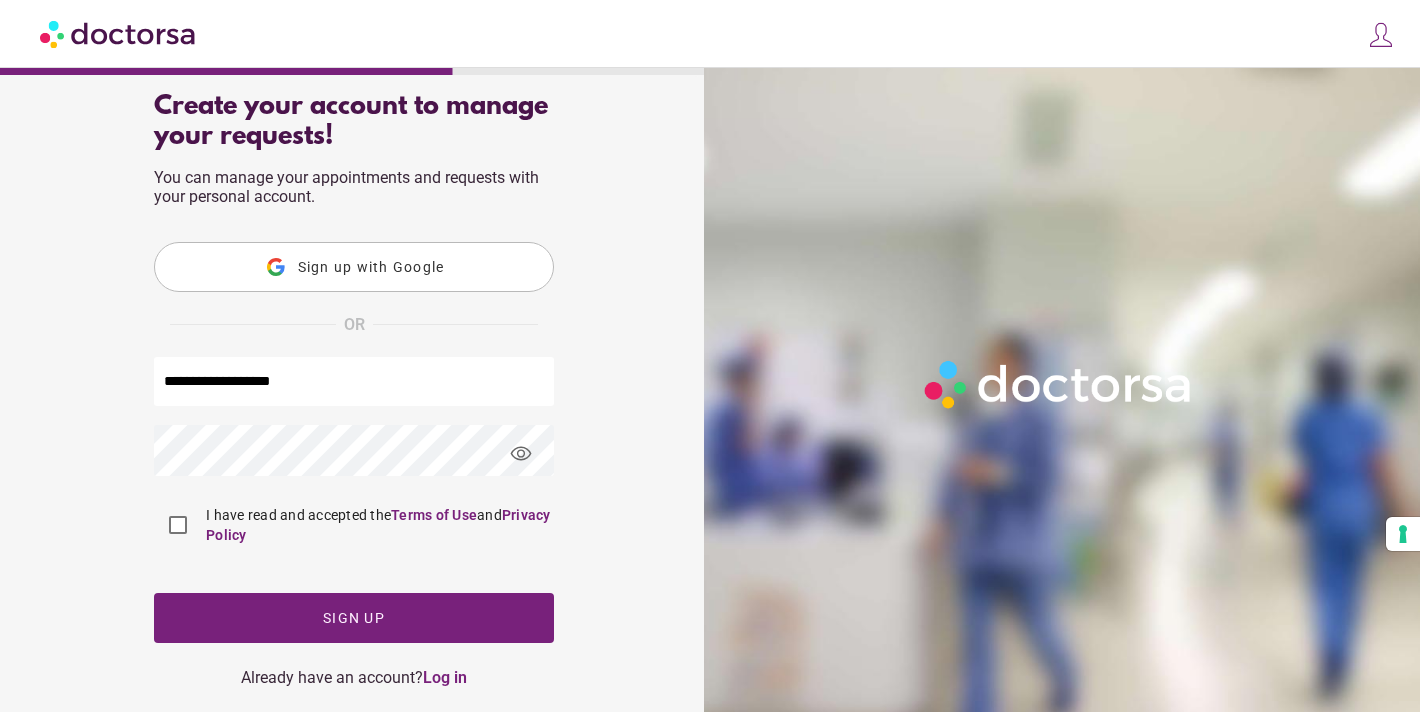 click on "visibility" at bounding box center (521, 454) 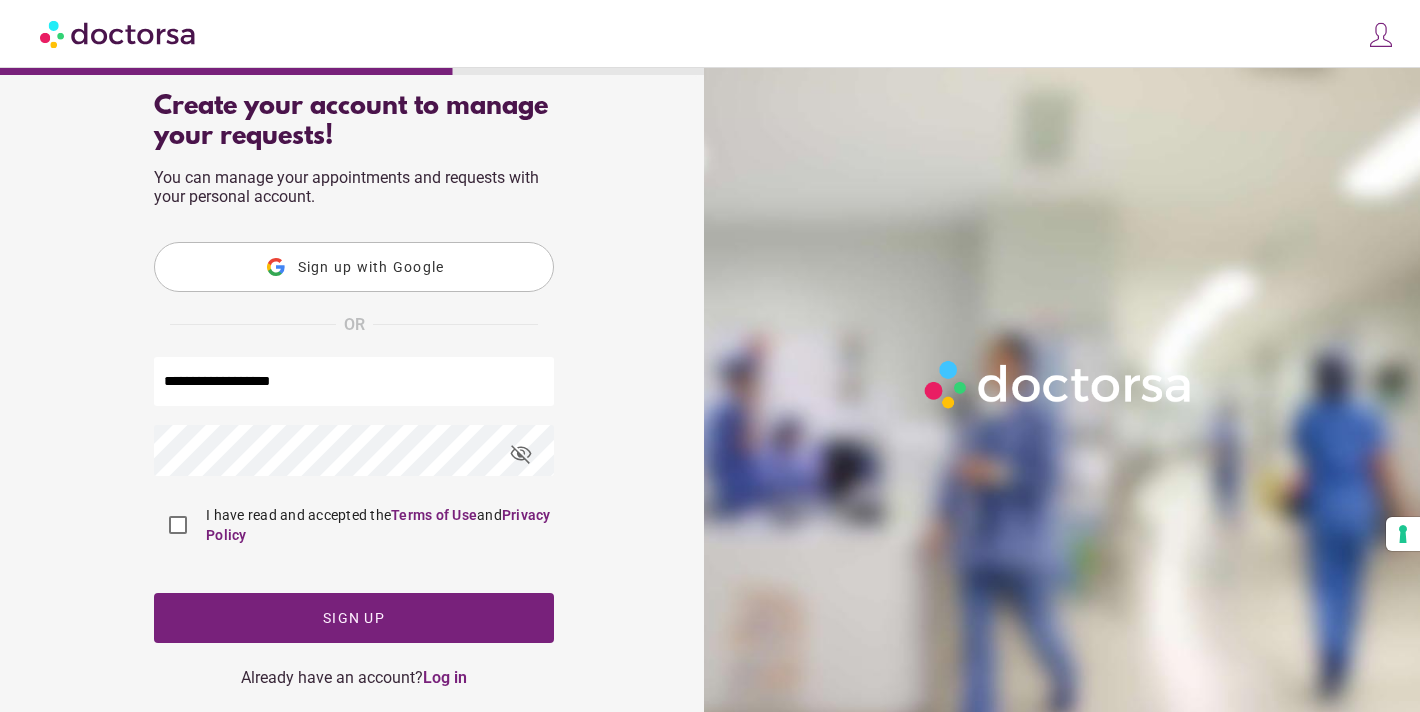 click on "visibility_off" at bounding box center [521, 454] 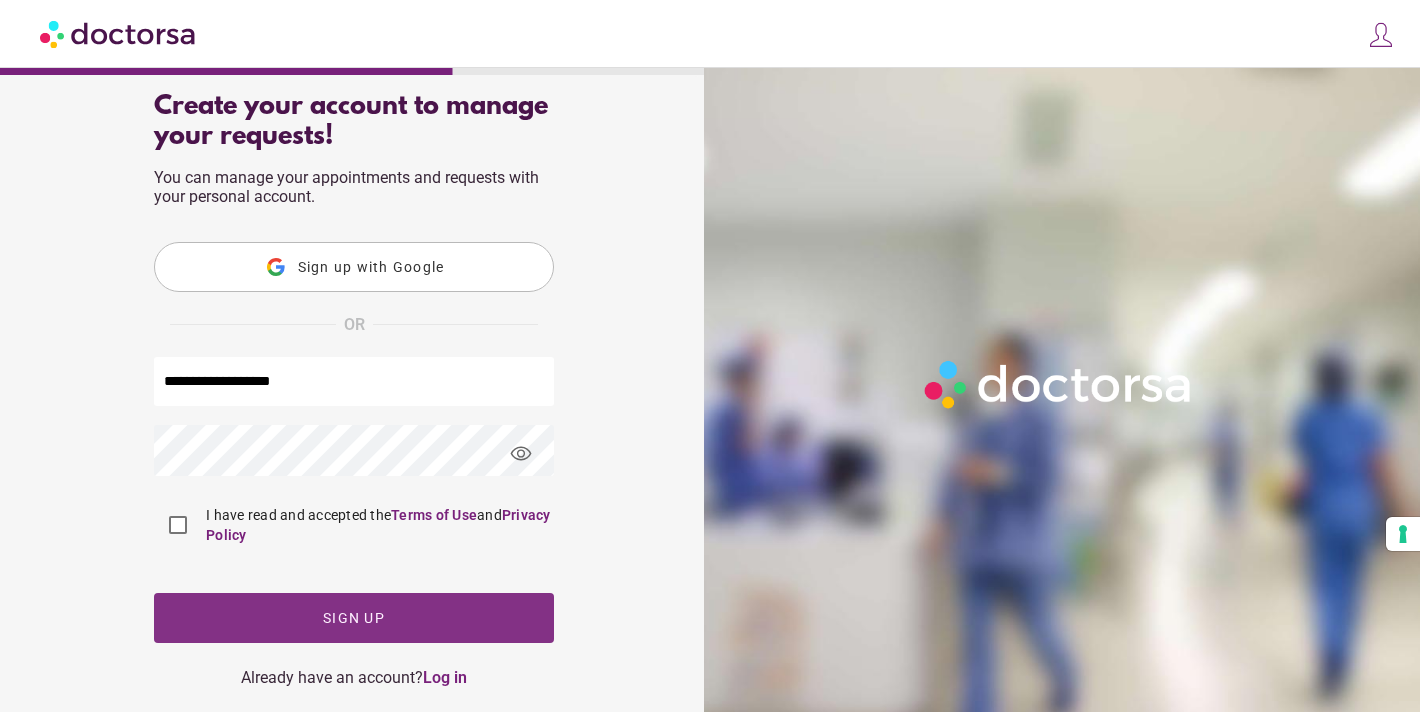 click on "Sign up" at bounding box center (354, 618) 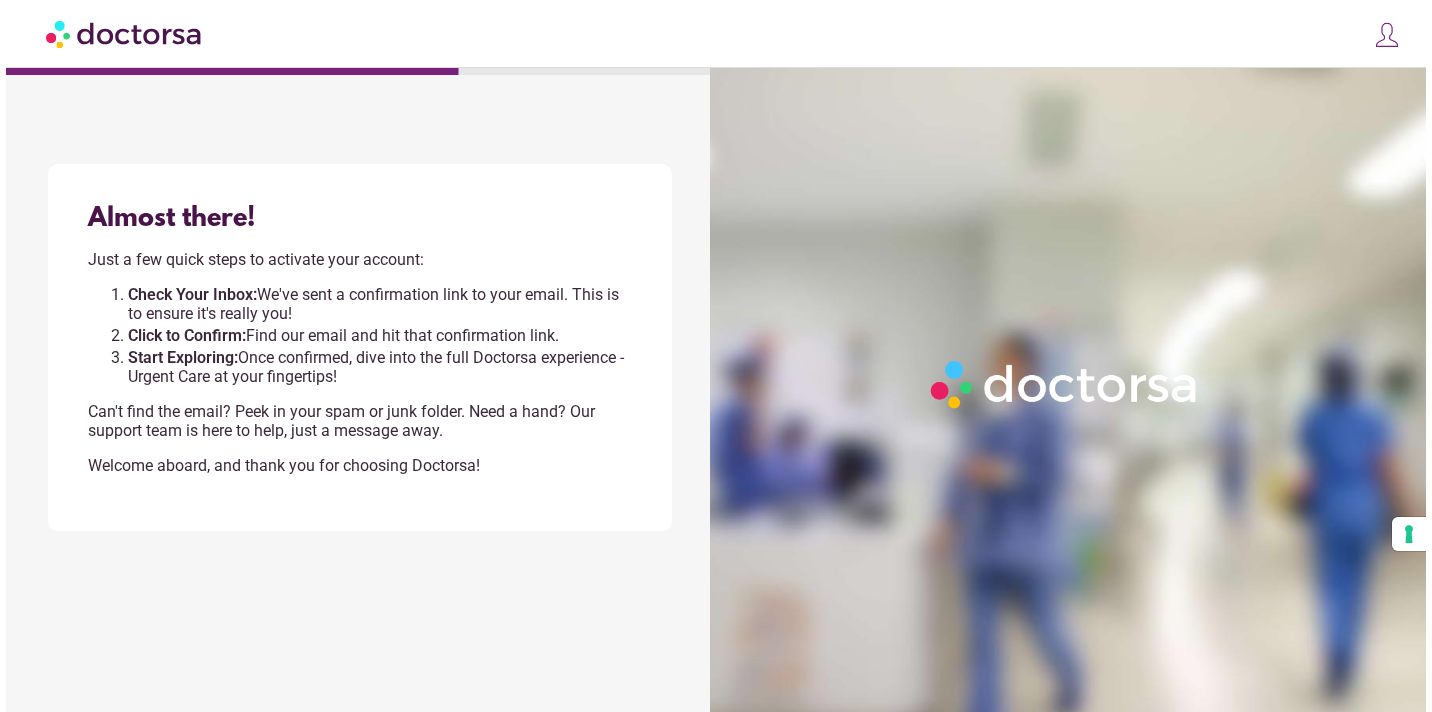 scroll, scrollTop: 0, scrollLeft: 0, axis: both 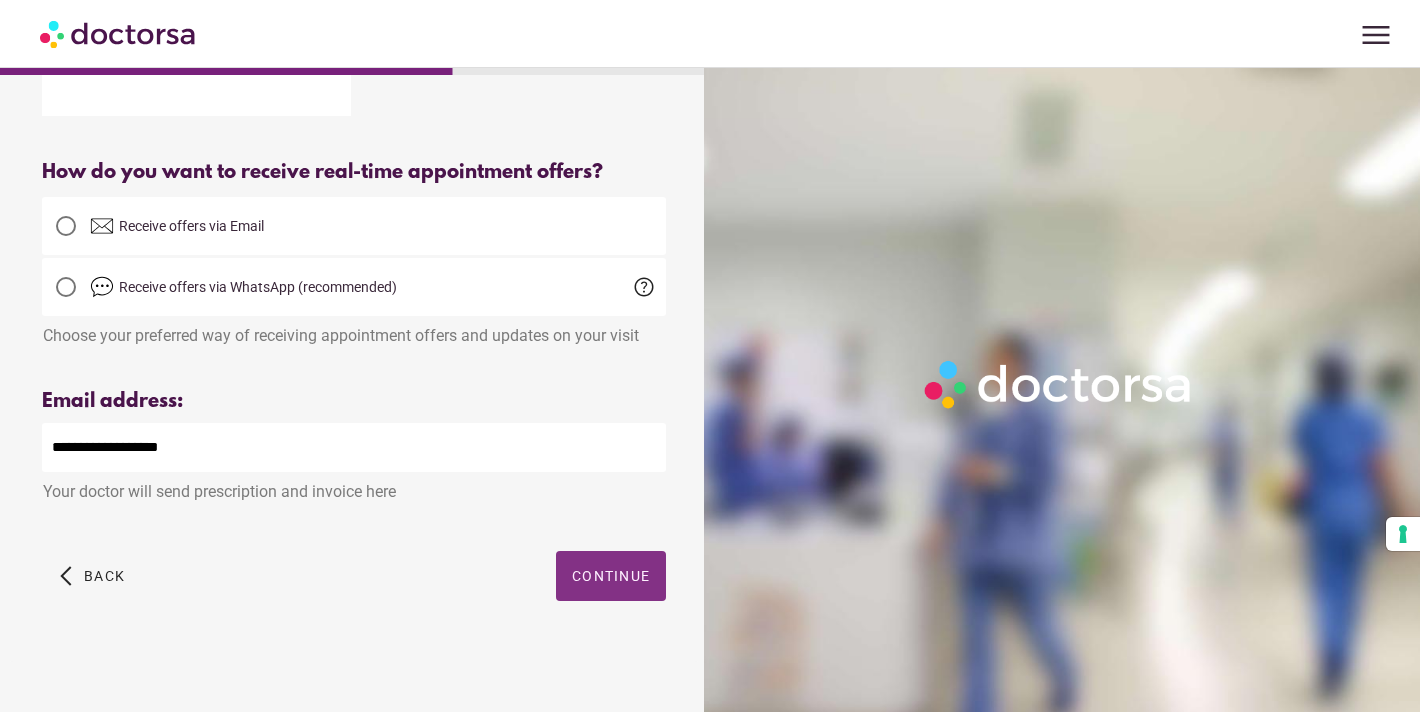 click on "Continue" at bounding box center [611, 576] 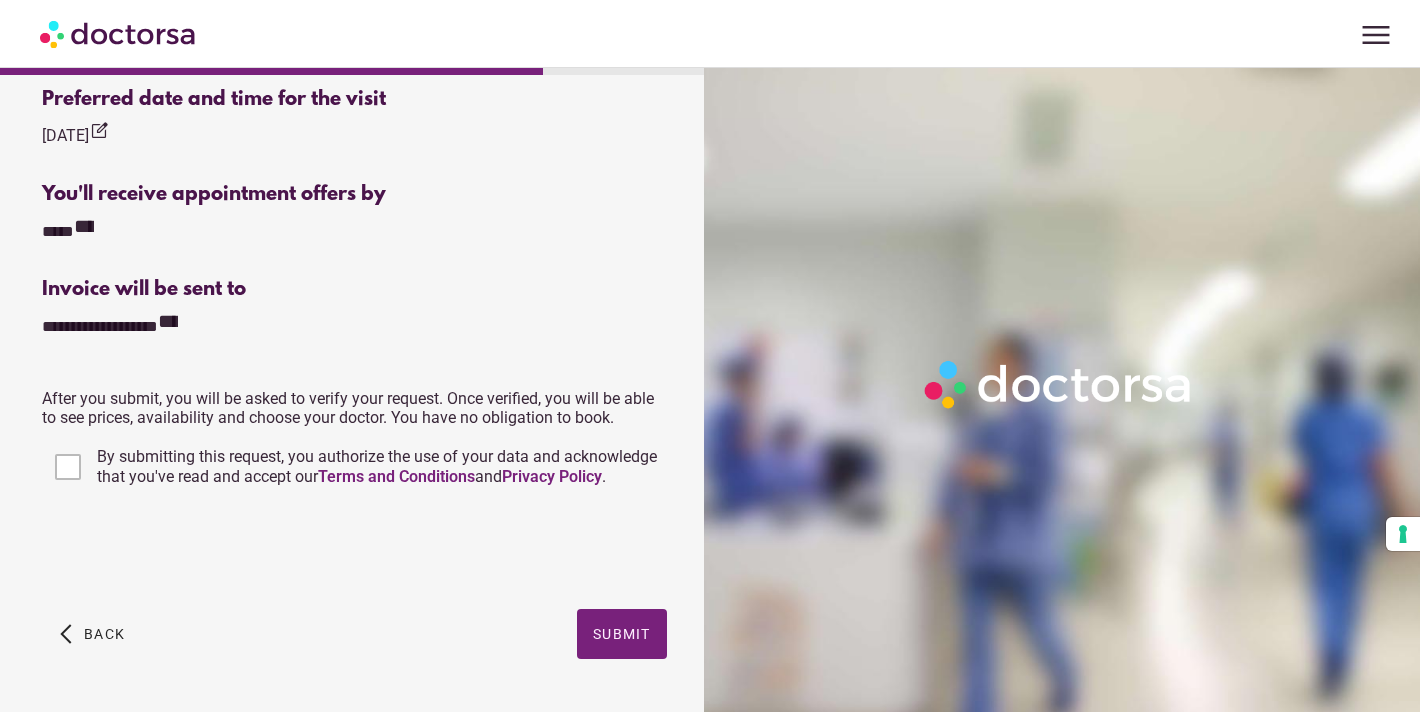 scroll, scrollTop: 802, scrollLeft: 0, axis: vertical 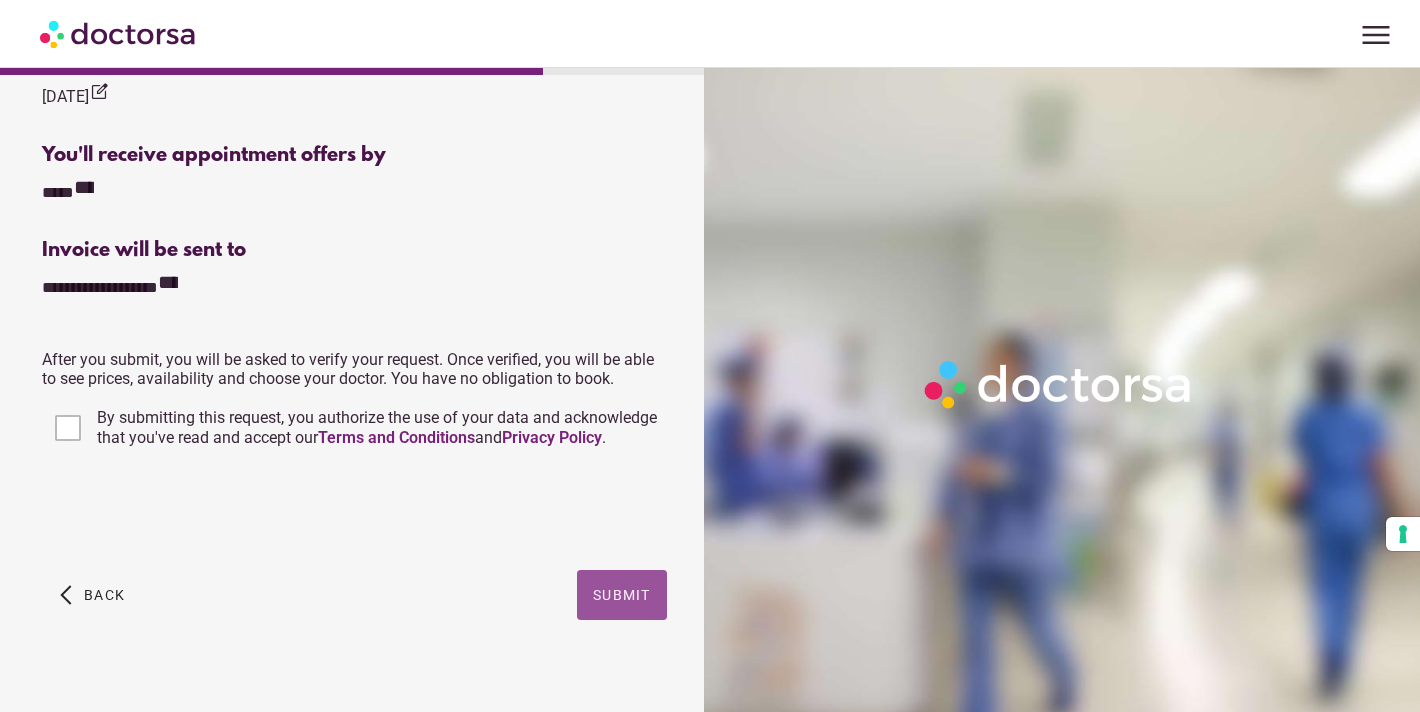 click on "Submit" at bounding box center [622, 595] 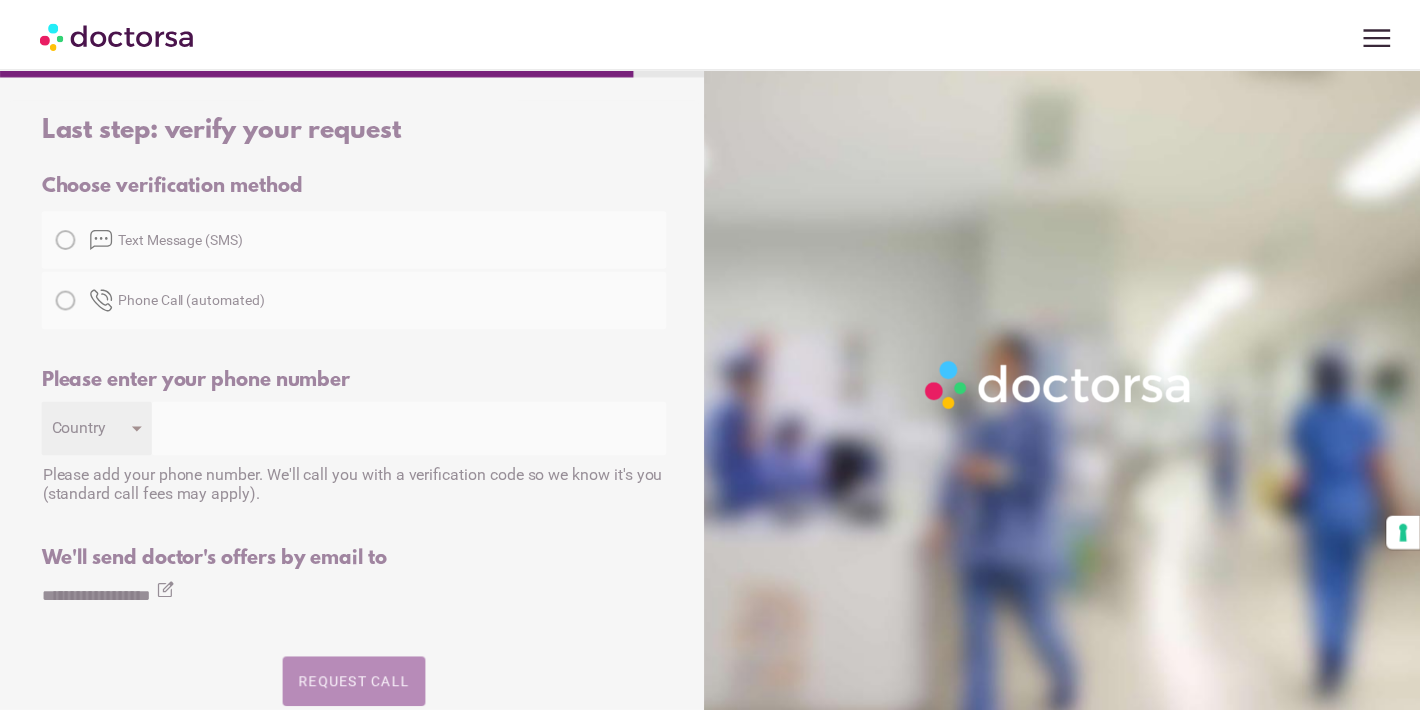 scroll, scrollTop: 0, scrollLeft: 0, axis: both 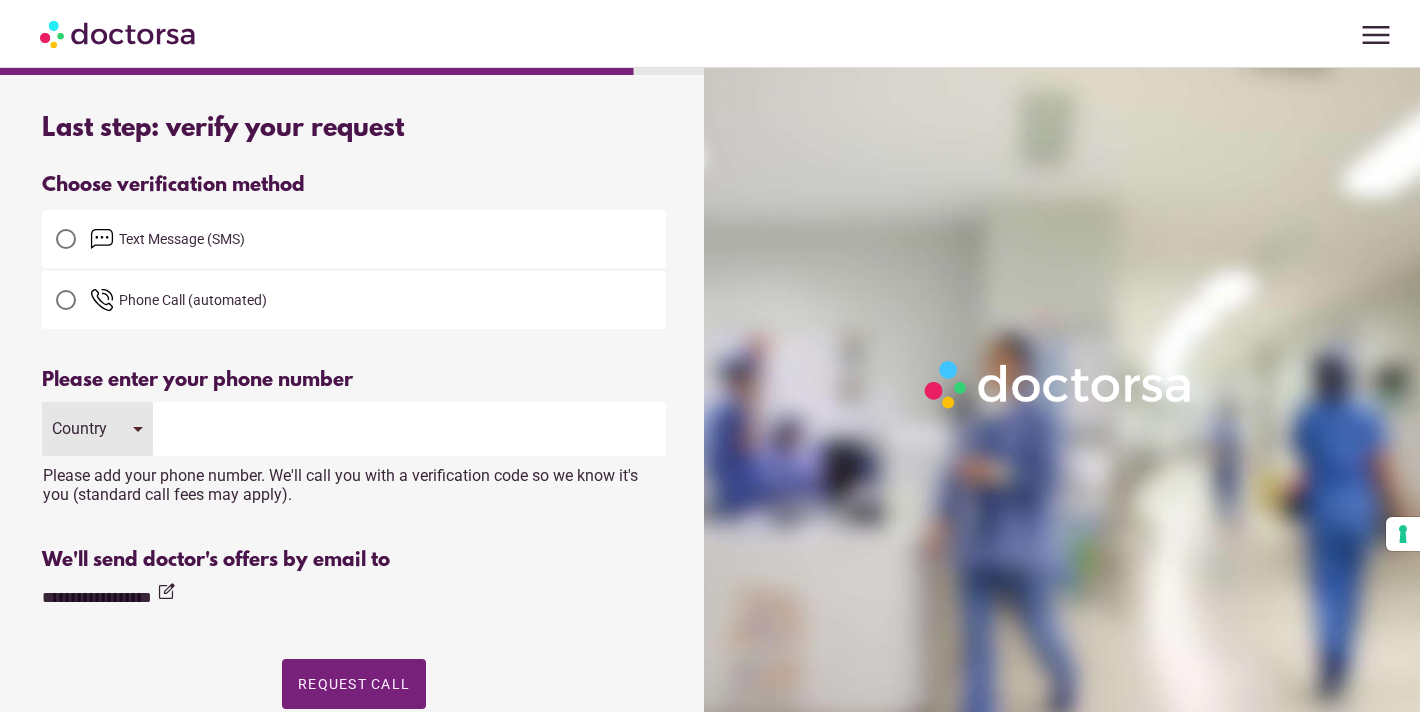 click at bounding box center (66, 239) 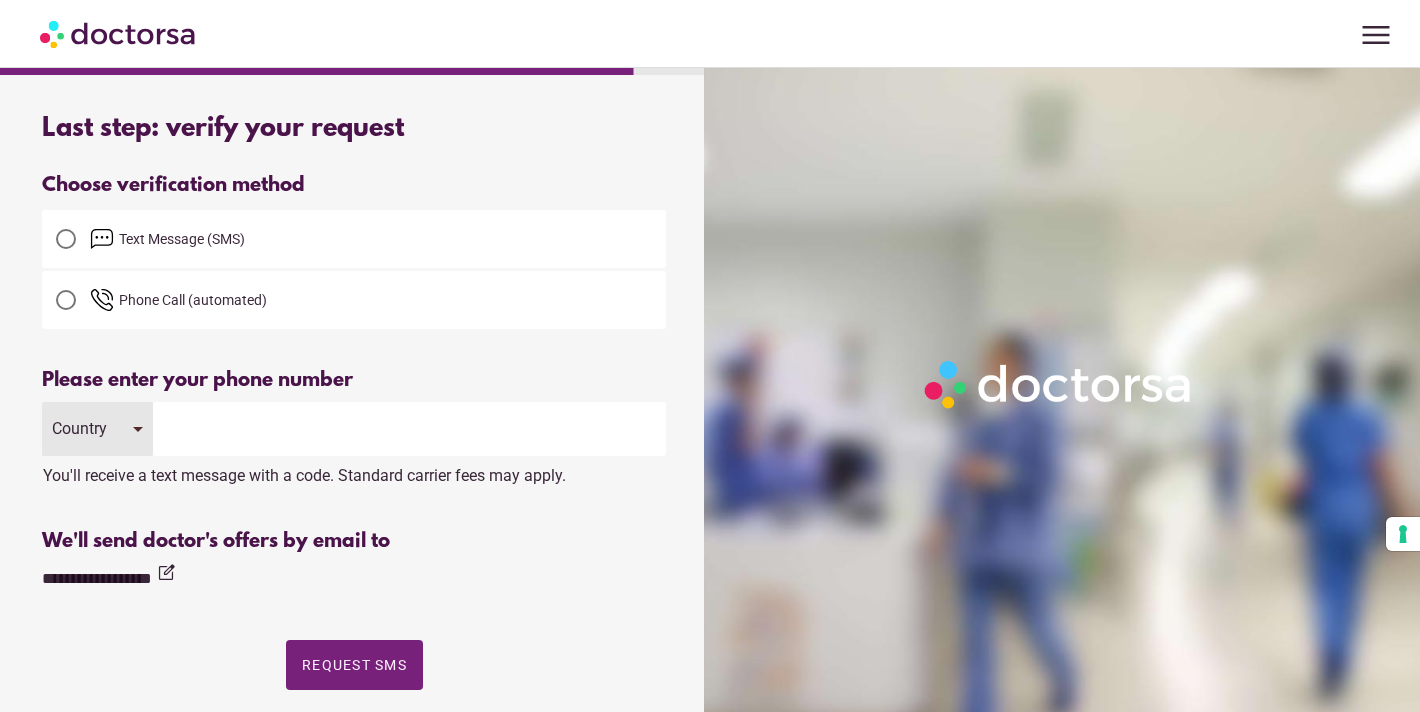 click at bounding box center (409, 429) 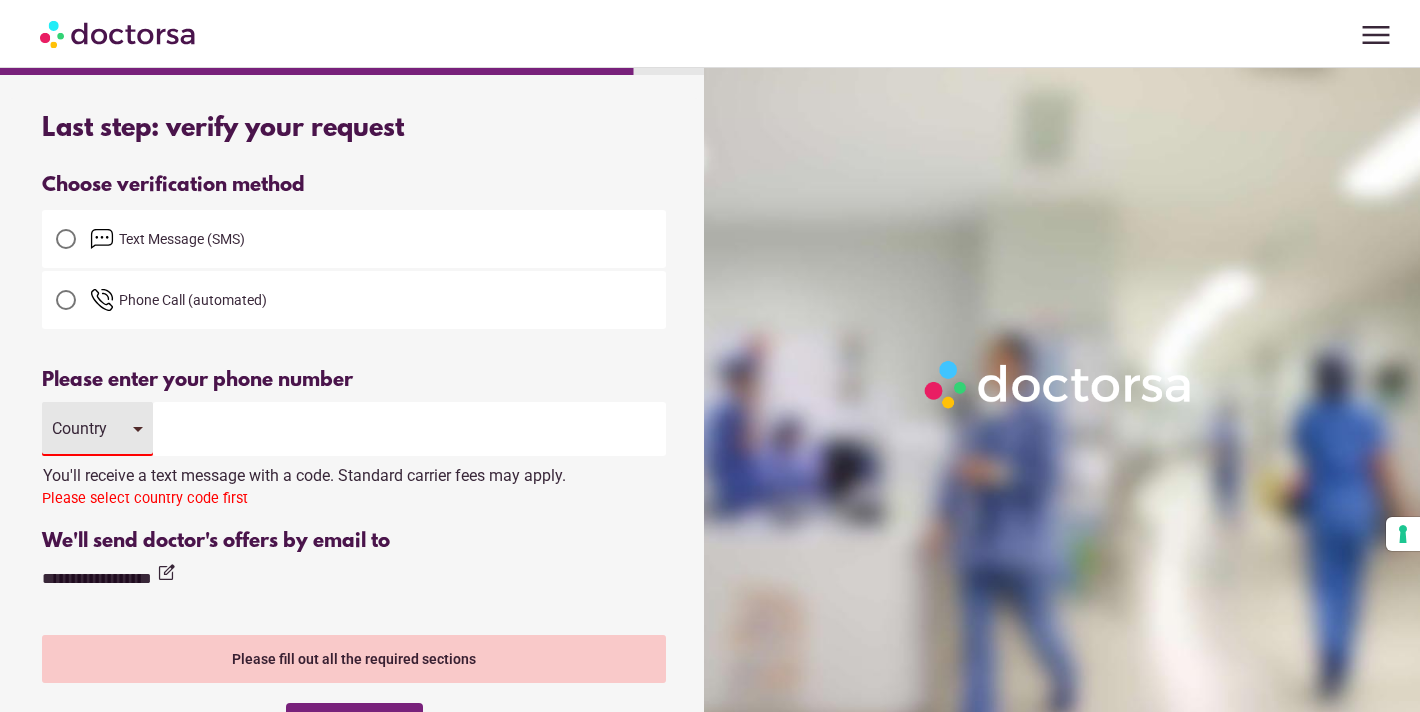 click on "We'll send doctor's offers by email to" at bounding box center (354, 541) 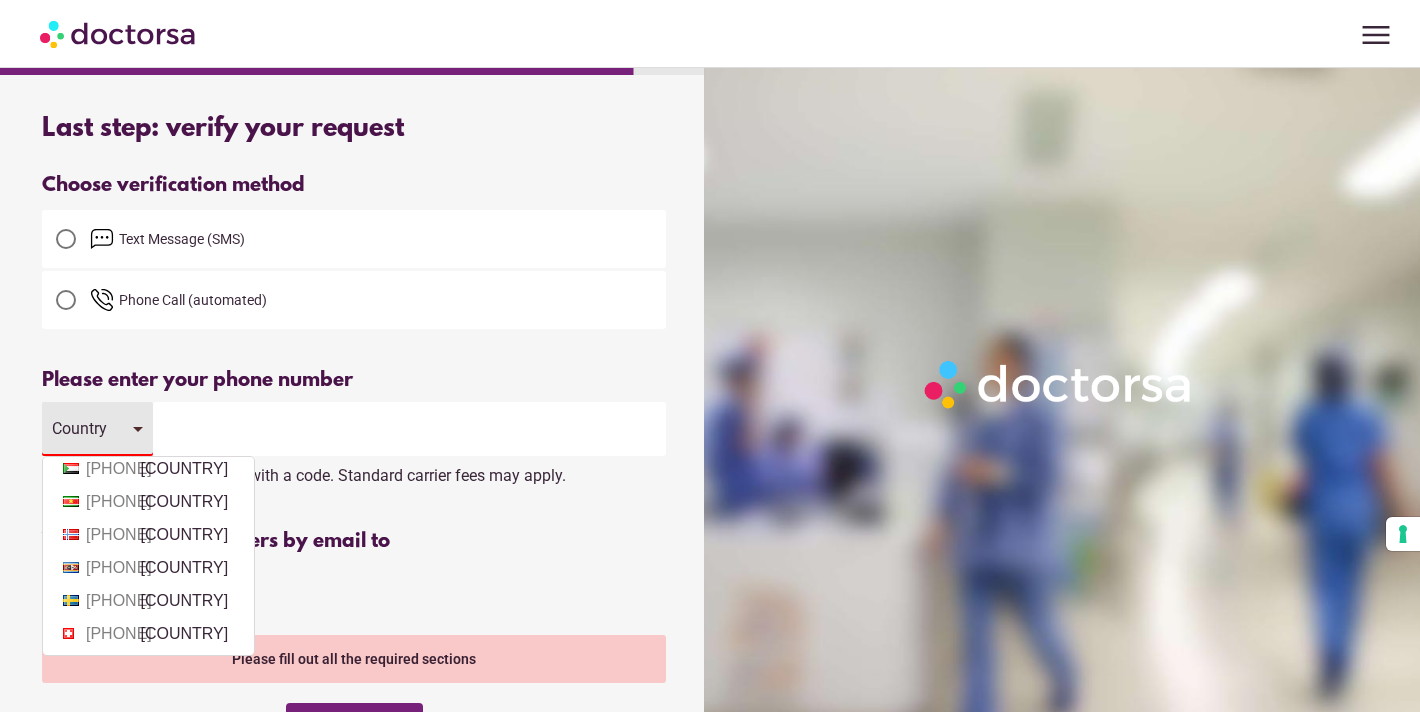 scroll, scrollTop: 6940, scrollLeft: 0, axis: vertical 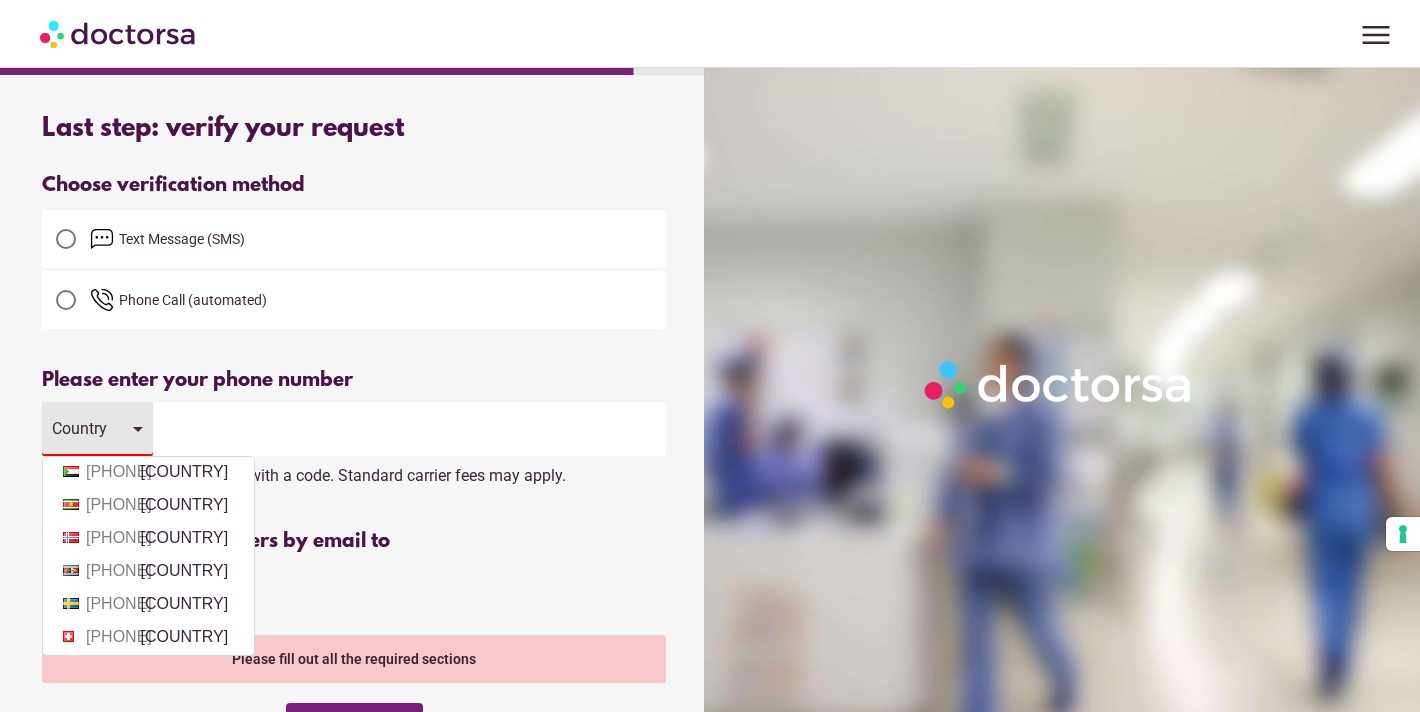 click on "[PHONE] [COUNTRY]" at bounding box center [148, 406] 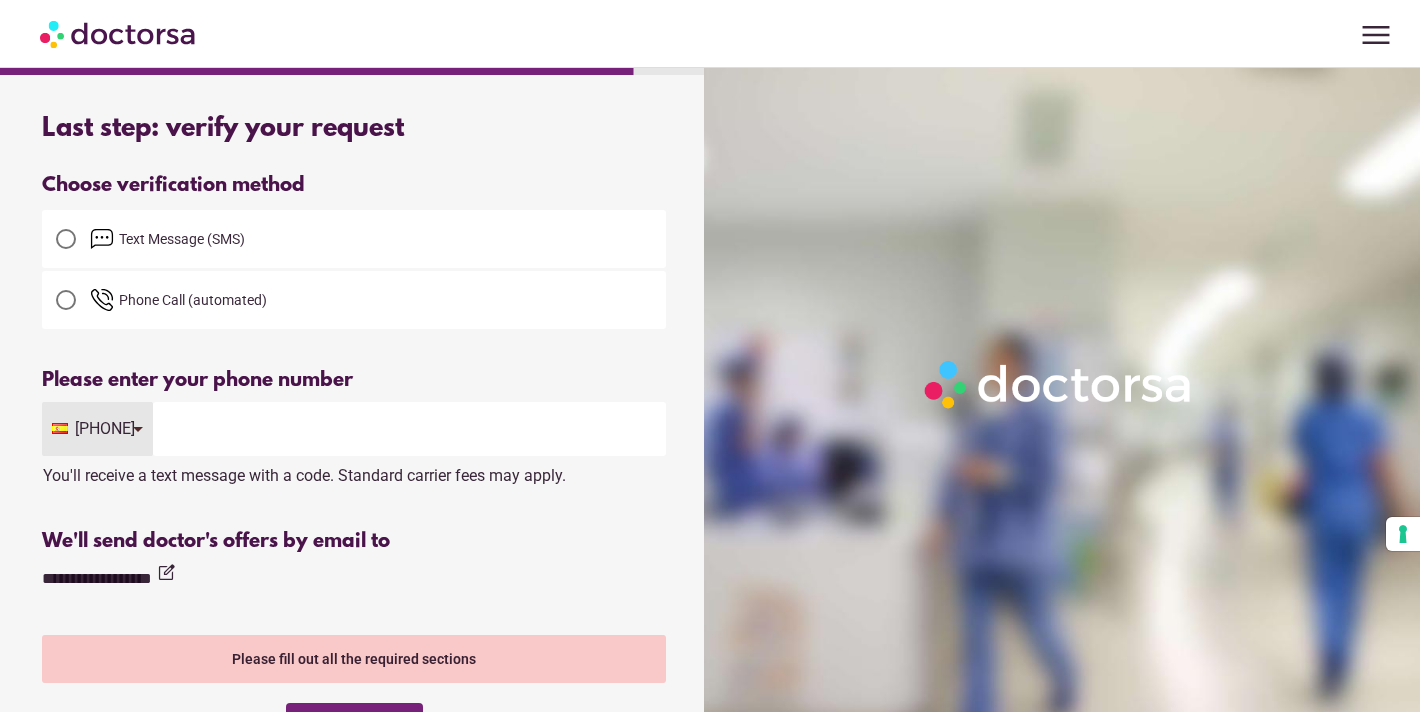 click at bounding box center [409, 429] 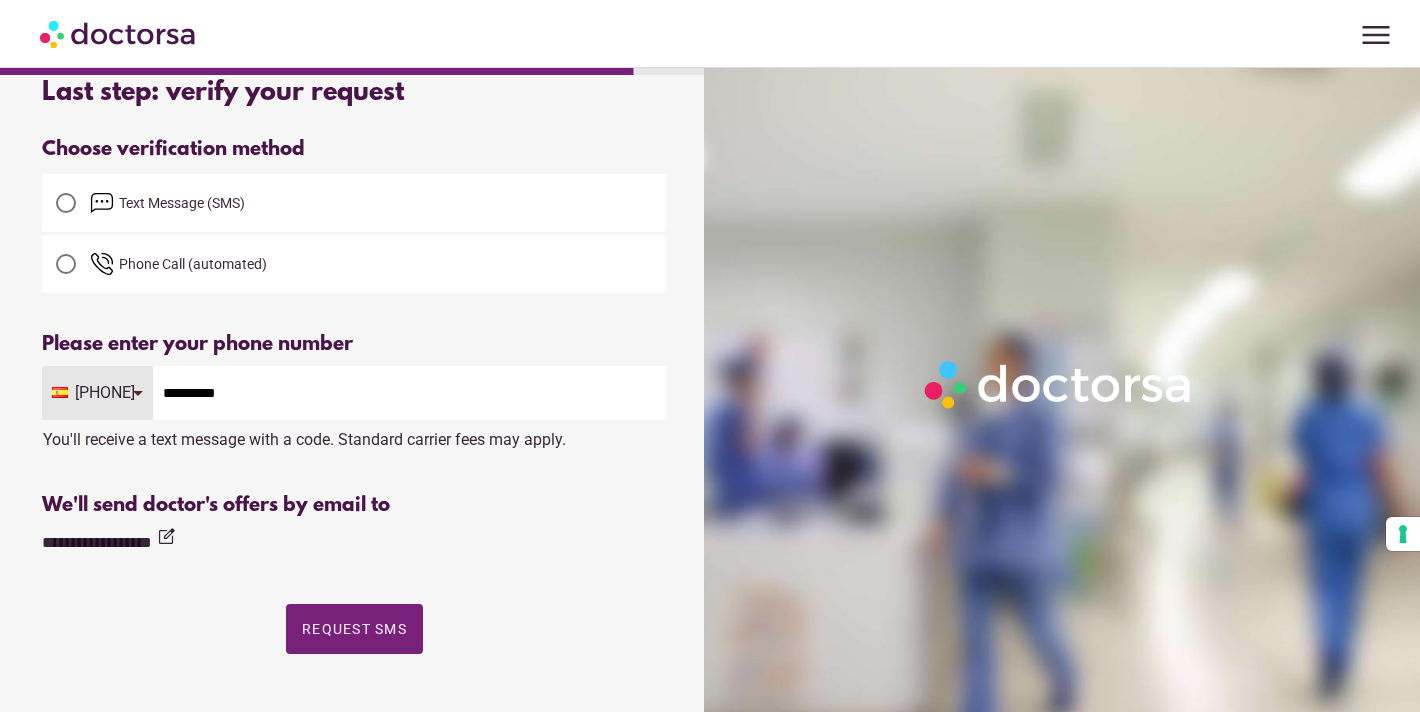 scroll, scrollTop: 35, scrollLeft: 0, axis: vertical 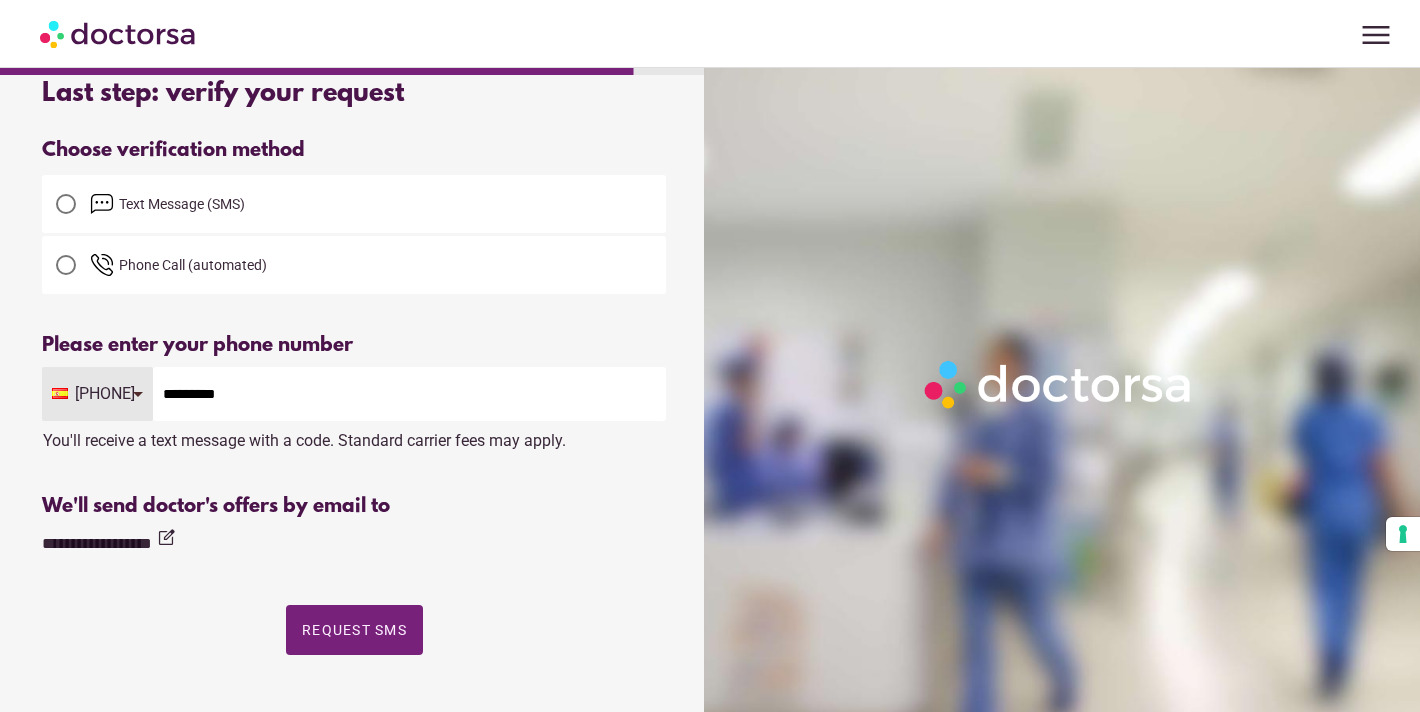 type on "*********" 